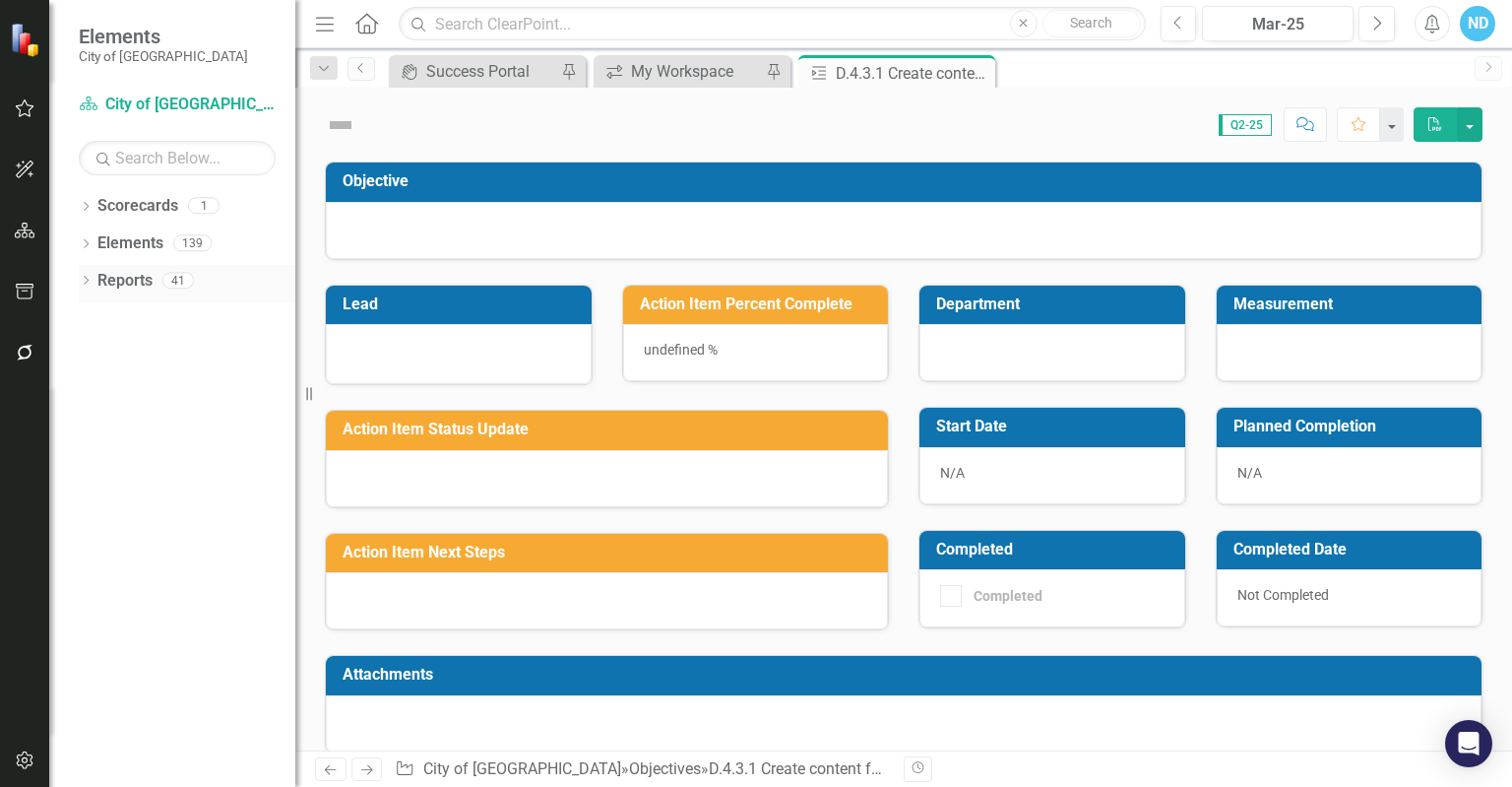 scroll, scrollTop: 0, scrollLeft: 0, axis: both 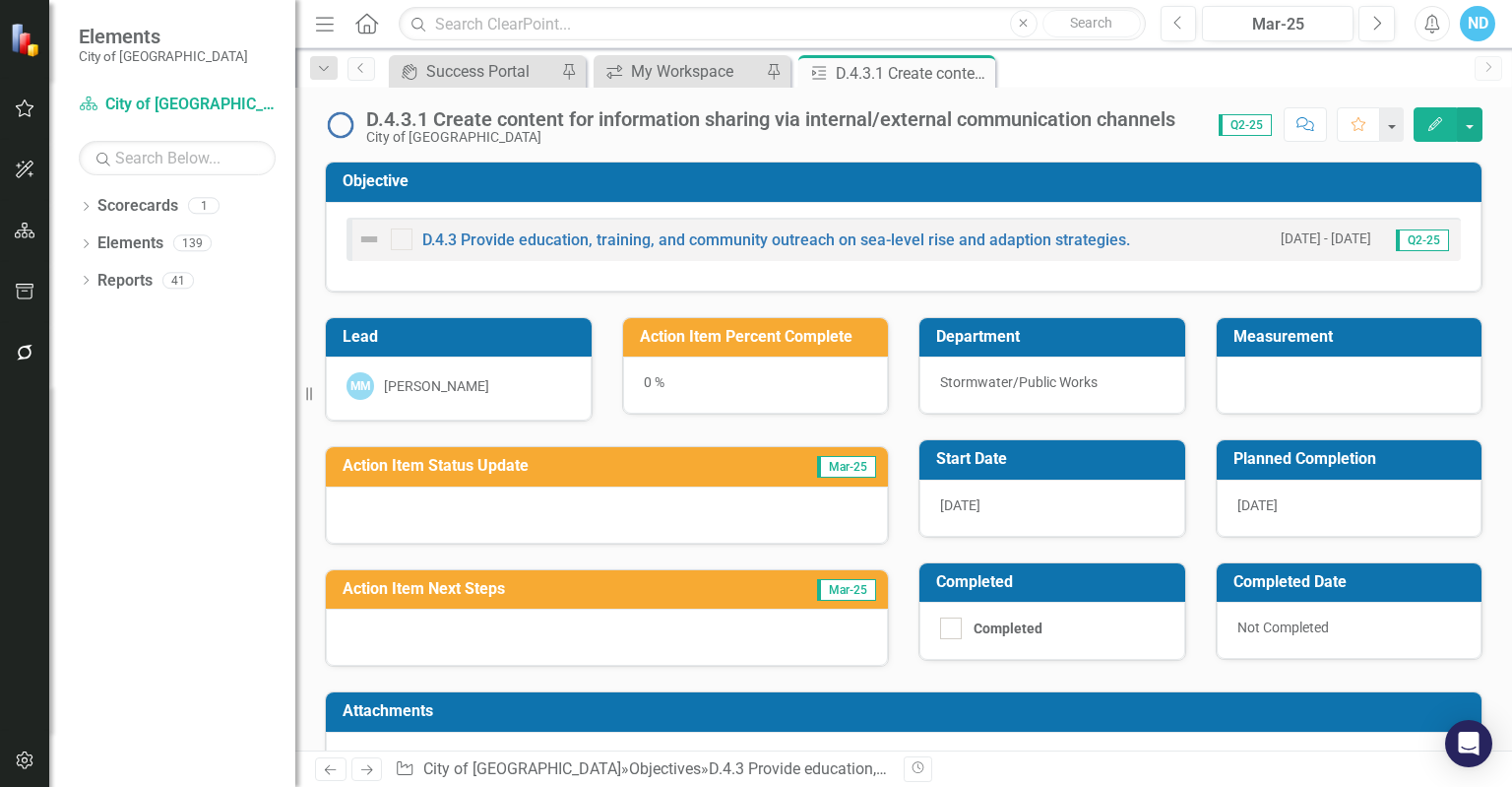 click 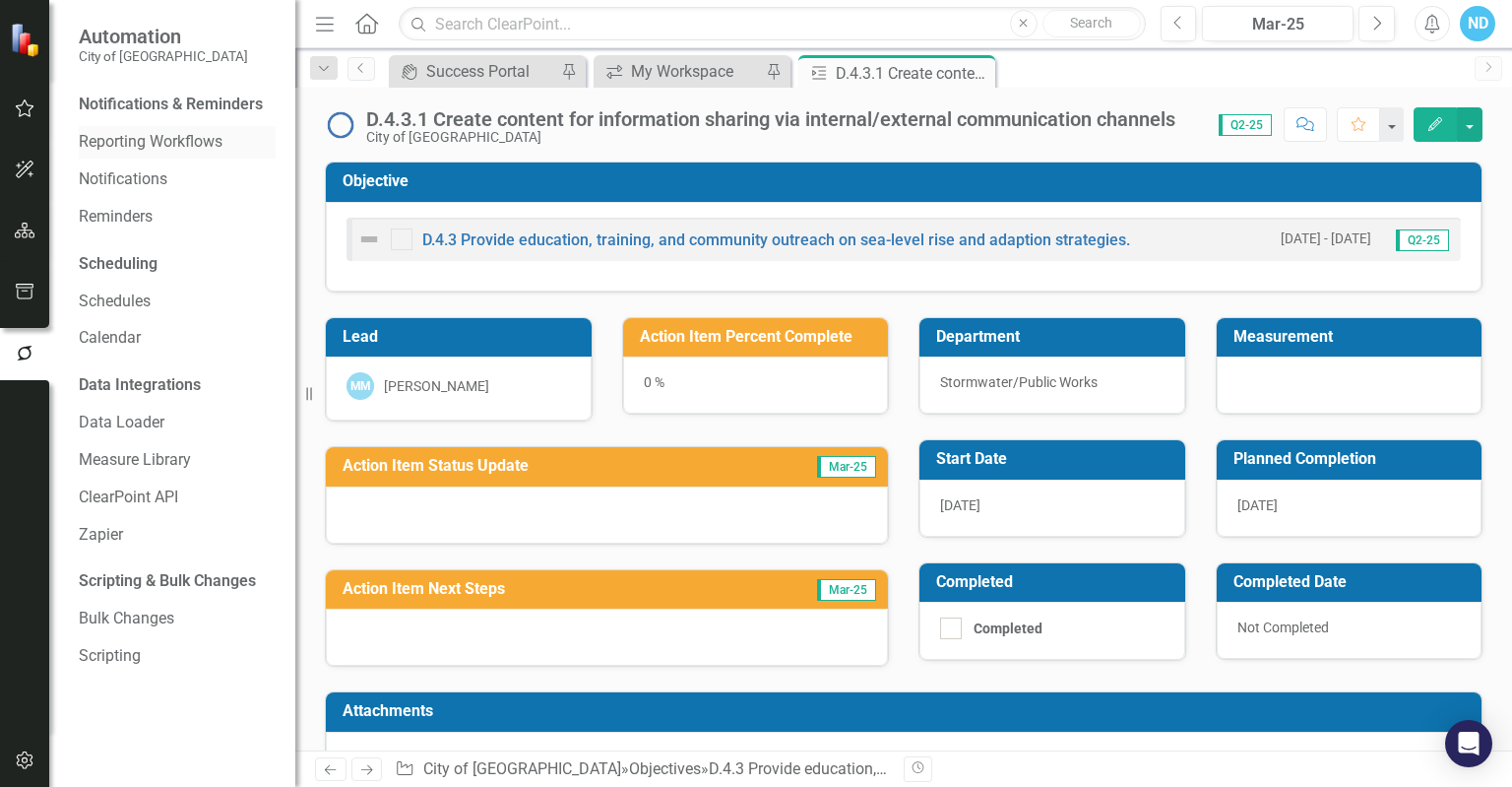 click on "Reporting Workflows" at bounding box center [177, 142] 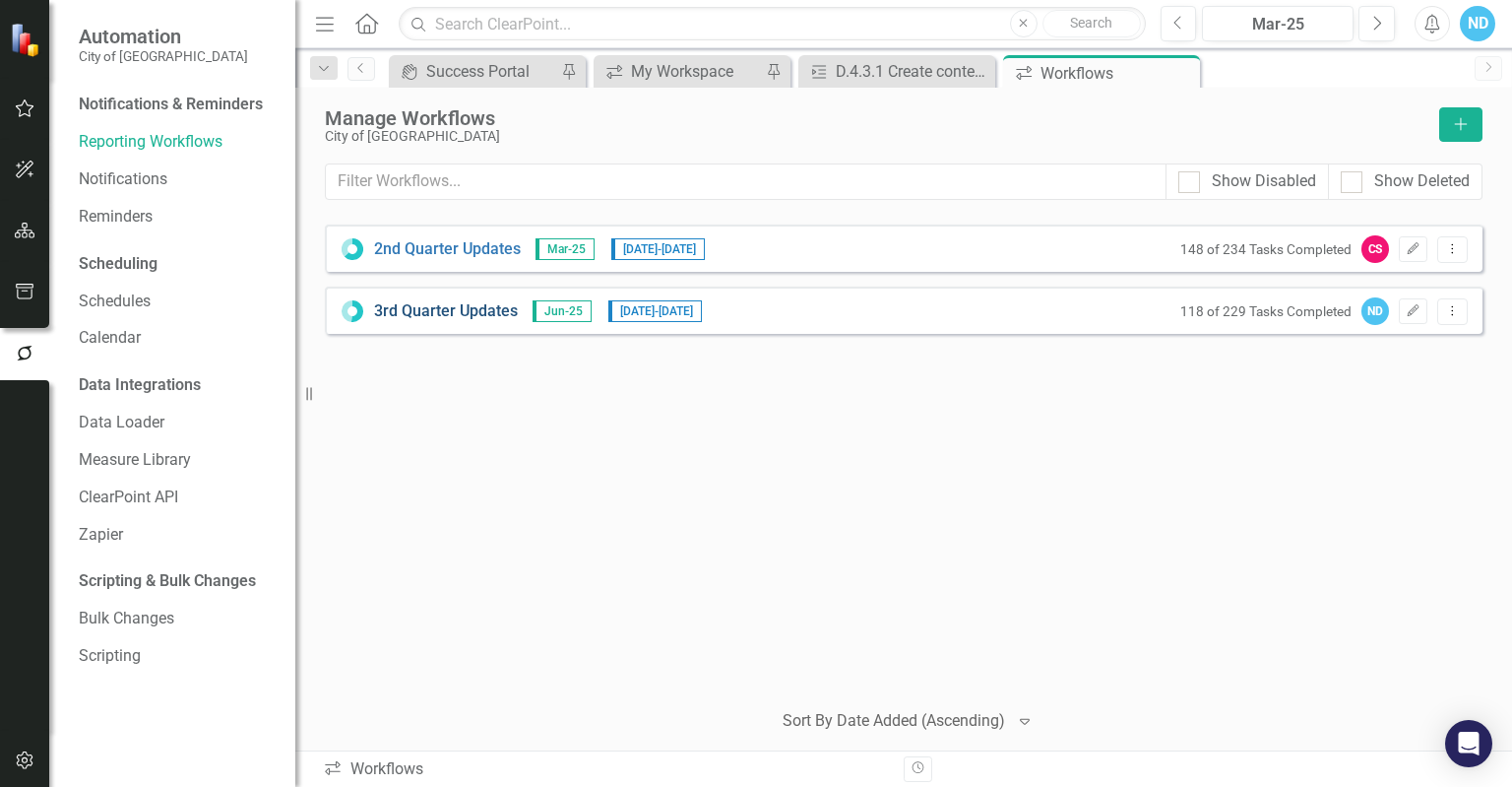 click on "3rd Quarter Updates" at bounding box center (446, 311) 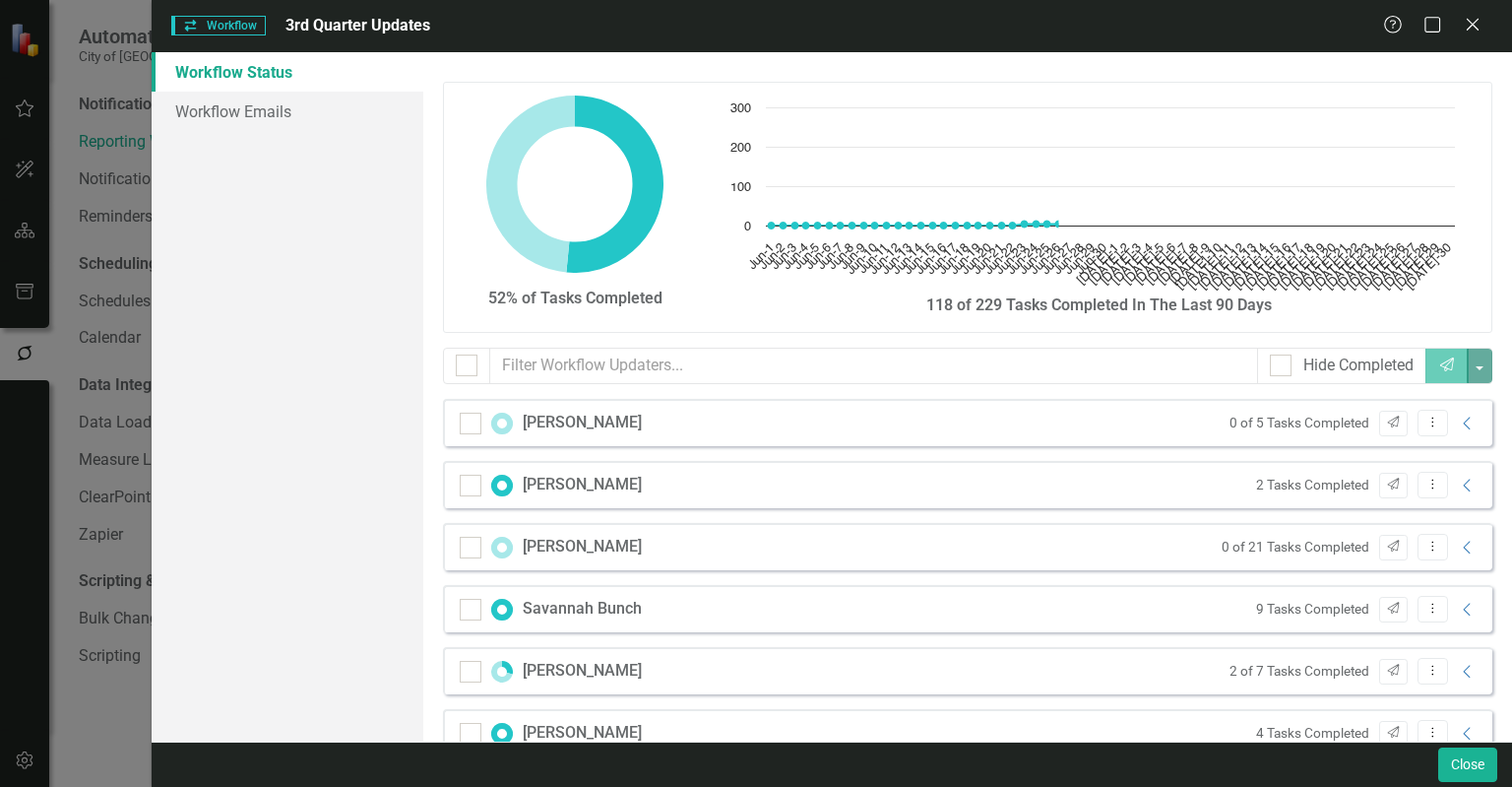 checkbox on "false" 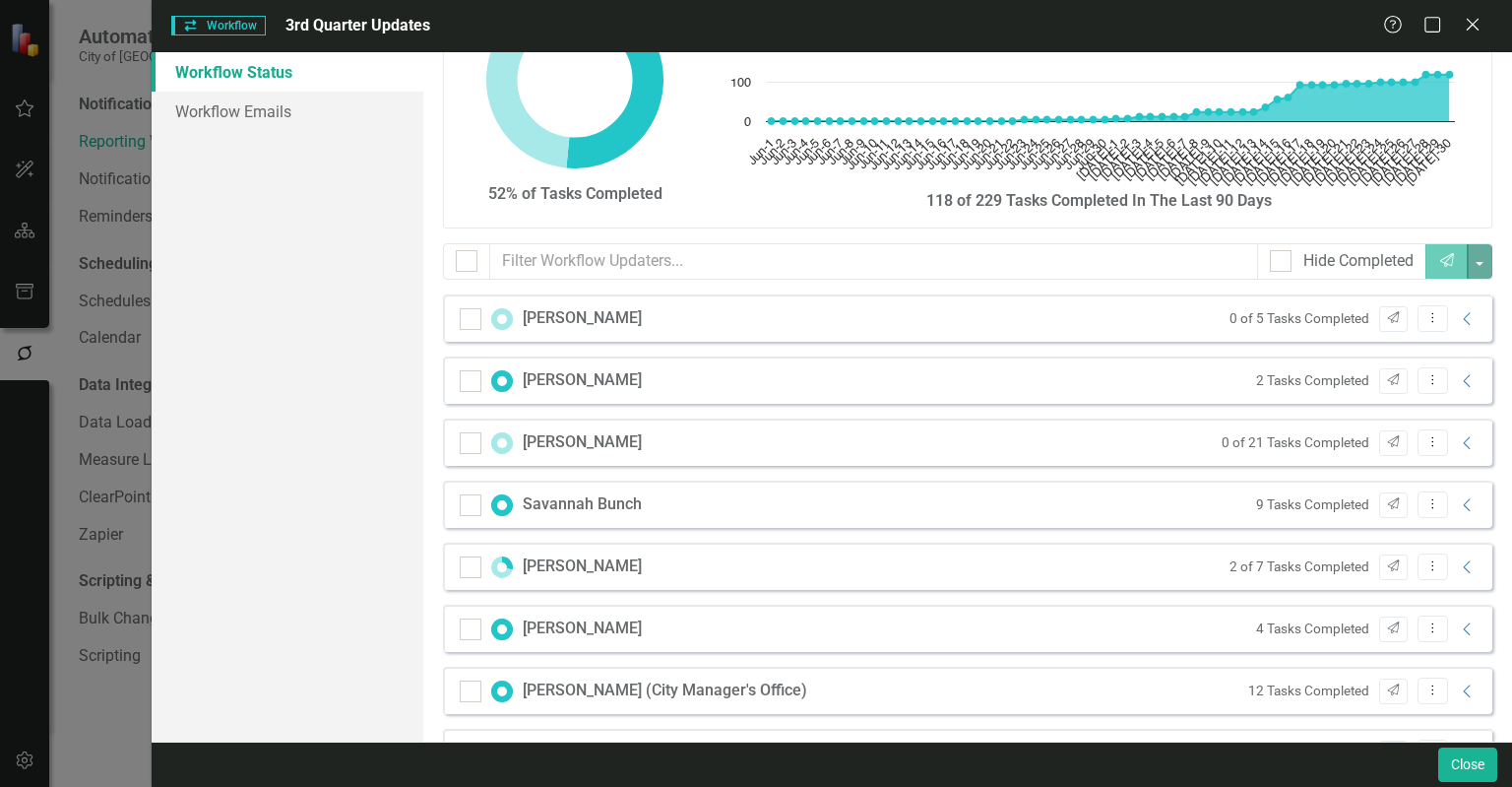 scroll, scrollTop: 0, scrollLeft: 0, axis: both 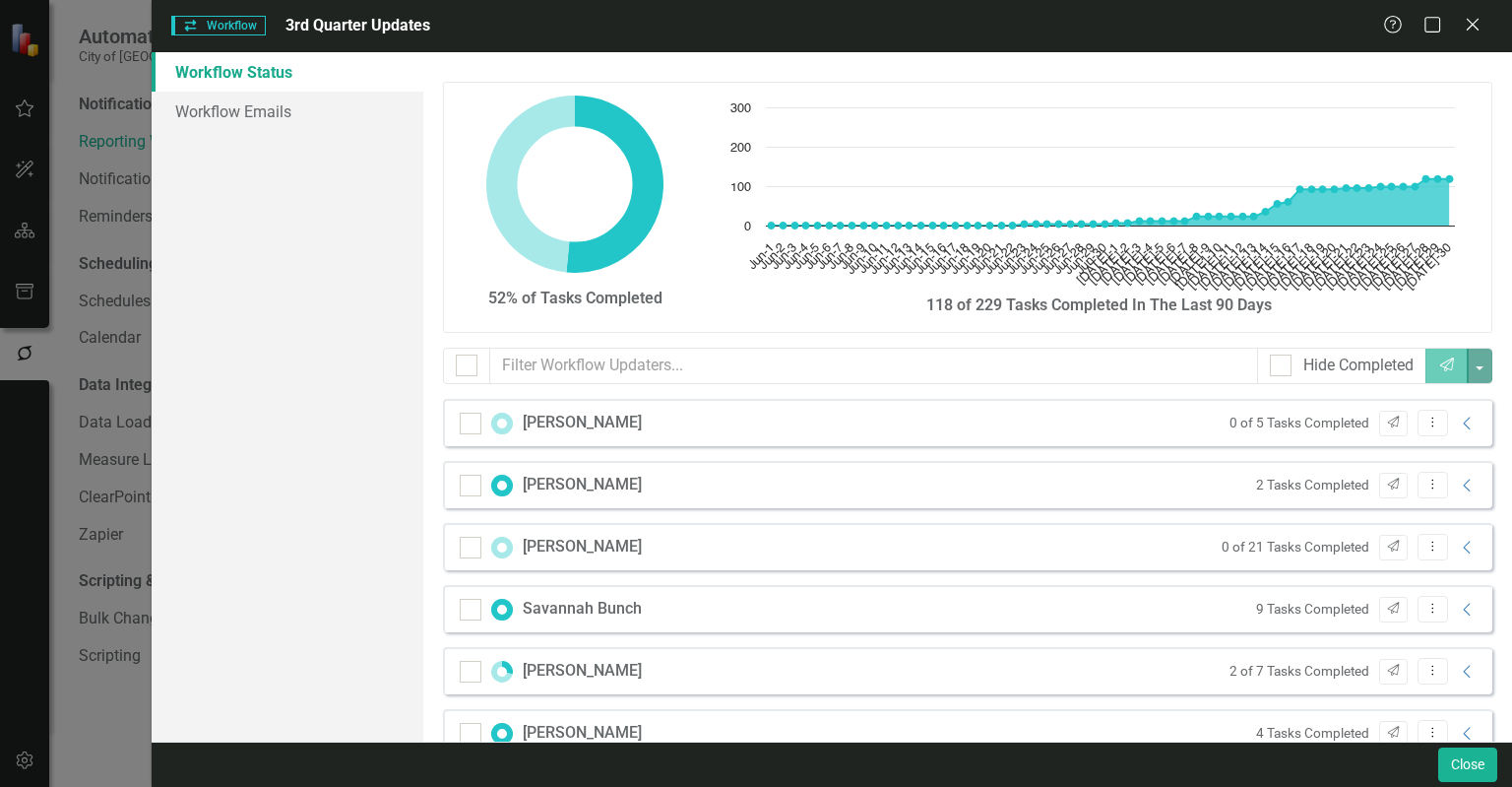 click on "Workflow Workflow 3rd Quarter Updates  Help Maximize Close Workflow Status Workflow Emails 52% of Tasks Completed Chart Chart with 60 data points. The chart has 1 X axis displaying categories.  The chart has 1 Y axis displaying values. Data ranges from 0 to 118. Created with Highcharts 11.4.8 Jun-1 Jun-2 Jun-3 Jun-4 Jun-5 Jun-6 Jun-7 Jun-8 Jun-9 Jun-10 Jun-11 Jun-12 Jun-13 Jun-14 Jun-15 Jun-16 Jun-17 Jun-18 Jun-19 Jun-20 Jun-21 Jun-22 Jun-23 Jun-24 Jun-25 Jun-26 Jun-27 Jun-28 Jun-29 Jun-30 [DATE]-1 [DATE]-2 [DATE]-3 [DATE]-4 [DATE]-5 [DATE]-6 [DATE]-7 [DATE]-8 [DATE]-9 [DATE]-10 [DATE]-11 [DATE]-12 [DATE]-13 [DATE]-14 [DATE]-15 [DATE]-16 [DATE]-17 [DATE]-18 [DATE]-19 [DATE]-20 [DATE]-21 [DATE]-22 [DATE]-23 [DATE]-24 [DATE]-25 [DATE]-26 [DATE]-27 [DATE]-28 [DATE]-29 [DATE]-30 0 100 200 300 End of interactive chart. 118 of 229 Tasks Completed In The Last 90 Days Hide Completed Send [PERSON_NAME] 0 of 5 Tasks Completed Send Dropdown Menu Collapse [PERSON_NAME] 2 Tasks Completed Send Dropdown Menu Collapse [PERSON_NAME] 0 of 21 Tasks Completed Send Dropdown Menu Collapse Savannah Bunch Send Collapse" at bounding box center (756, 393) 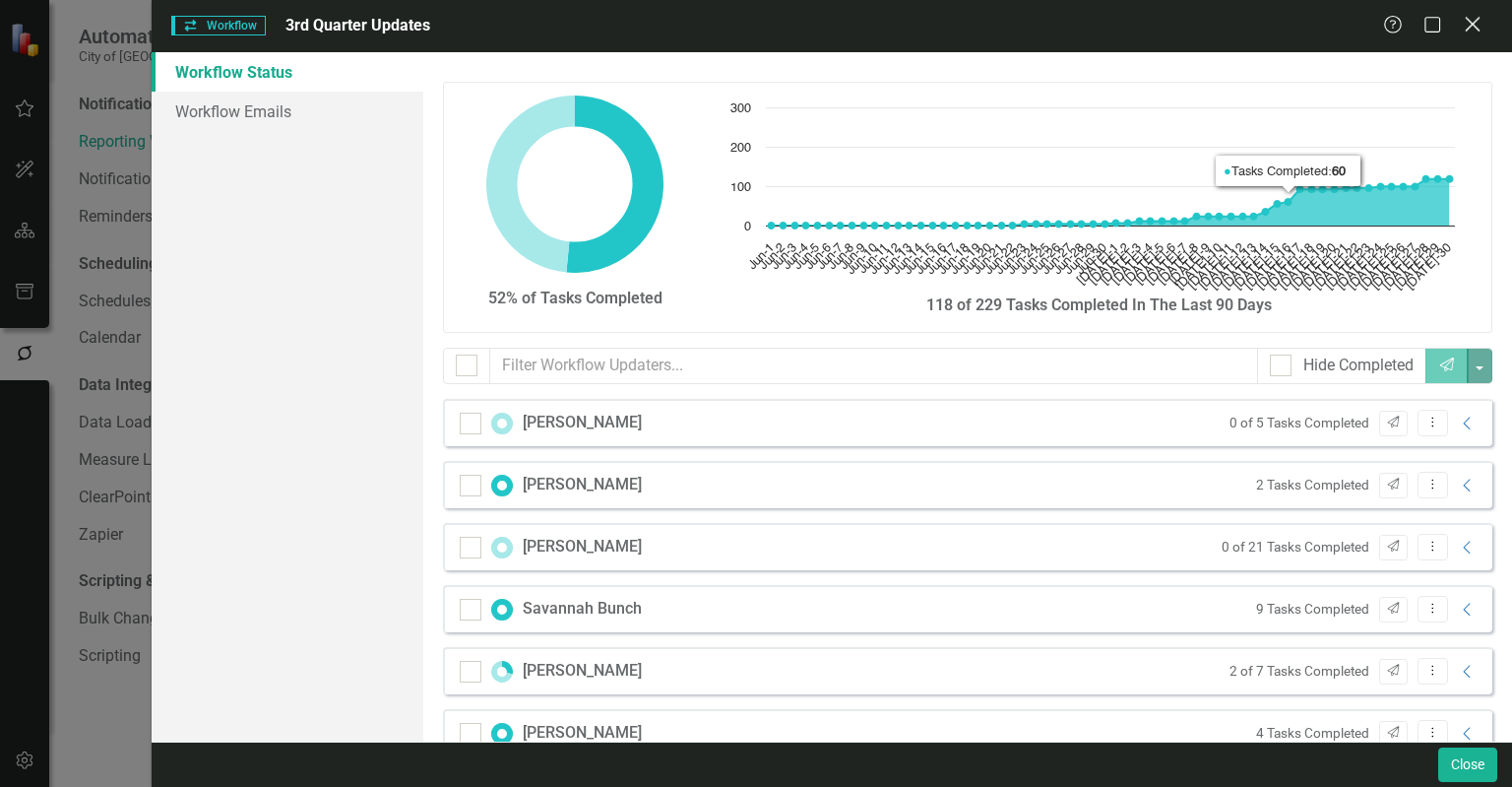 click on "Close" at bounding box center [1472, 26] 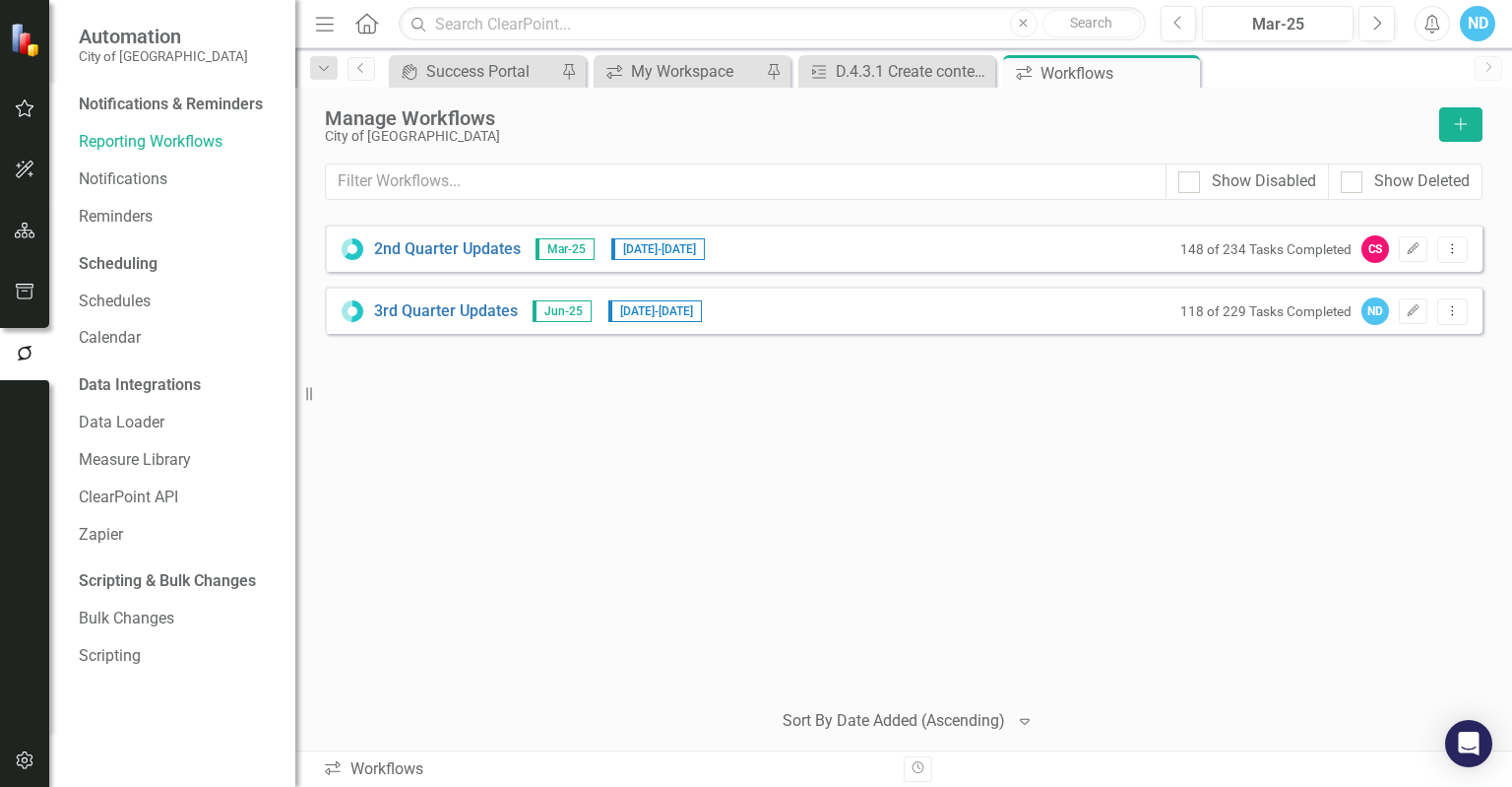 click at bounding box center (25, 761) 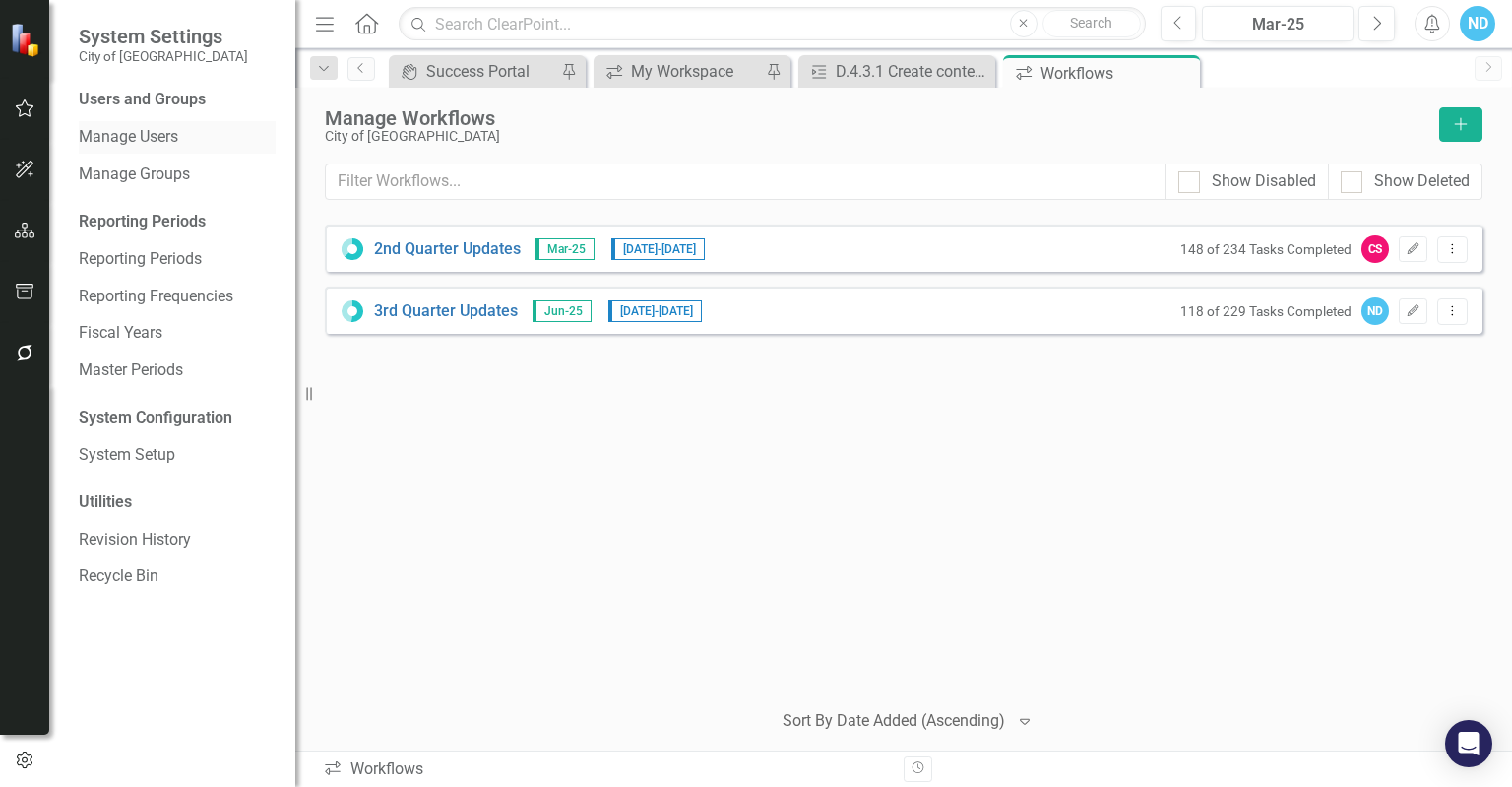 click on "Manage Users" at bounding box center (177, 137) 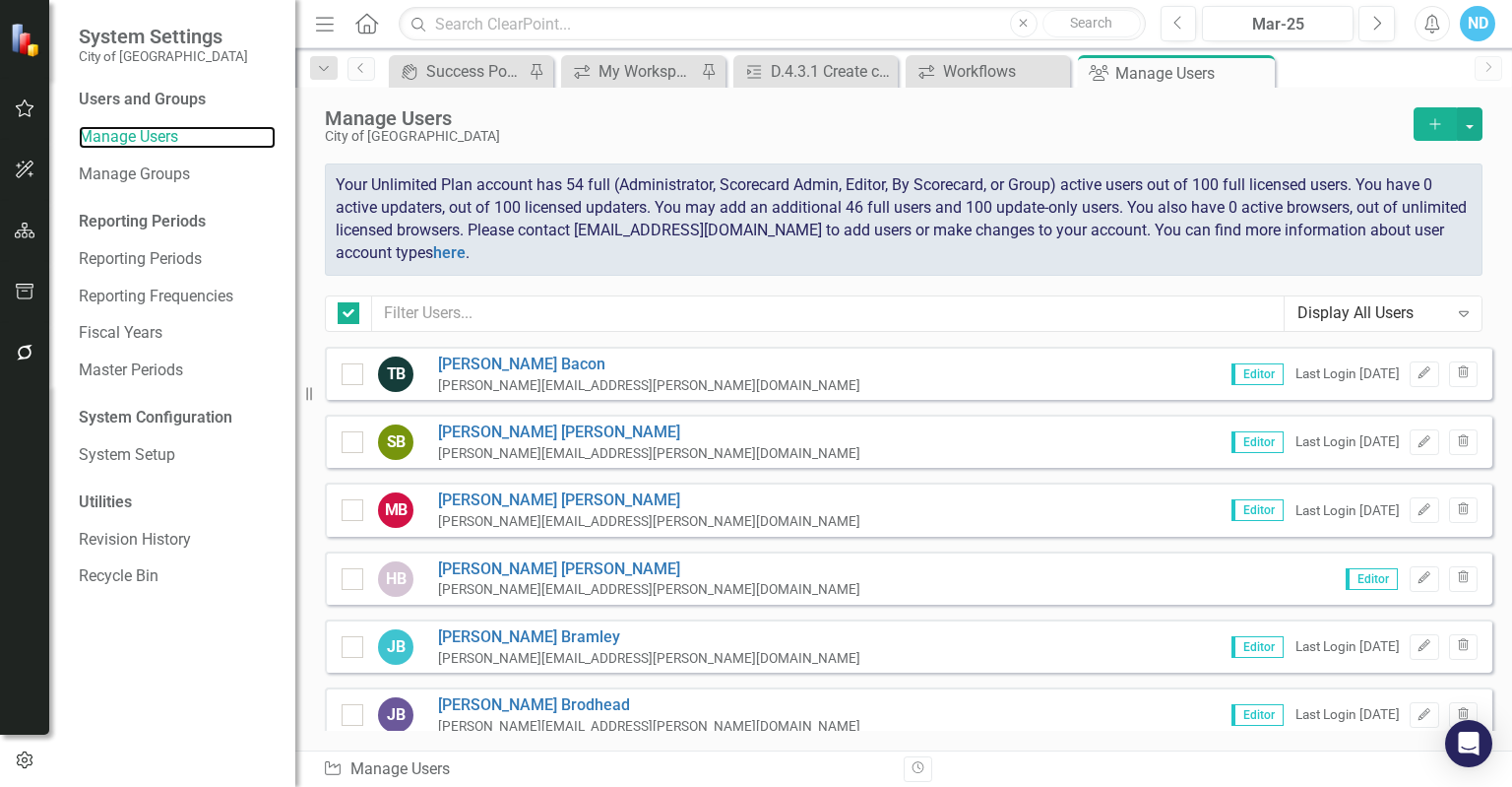 checkbox on "false" 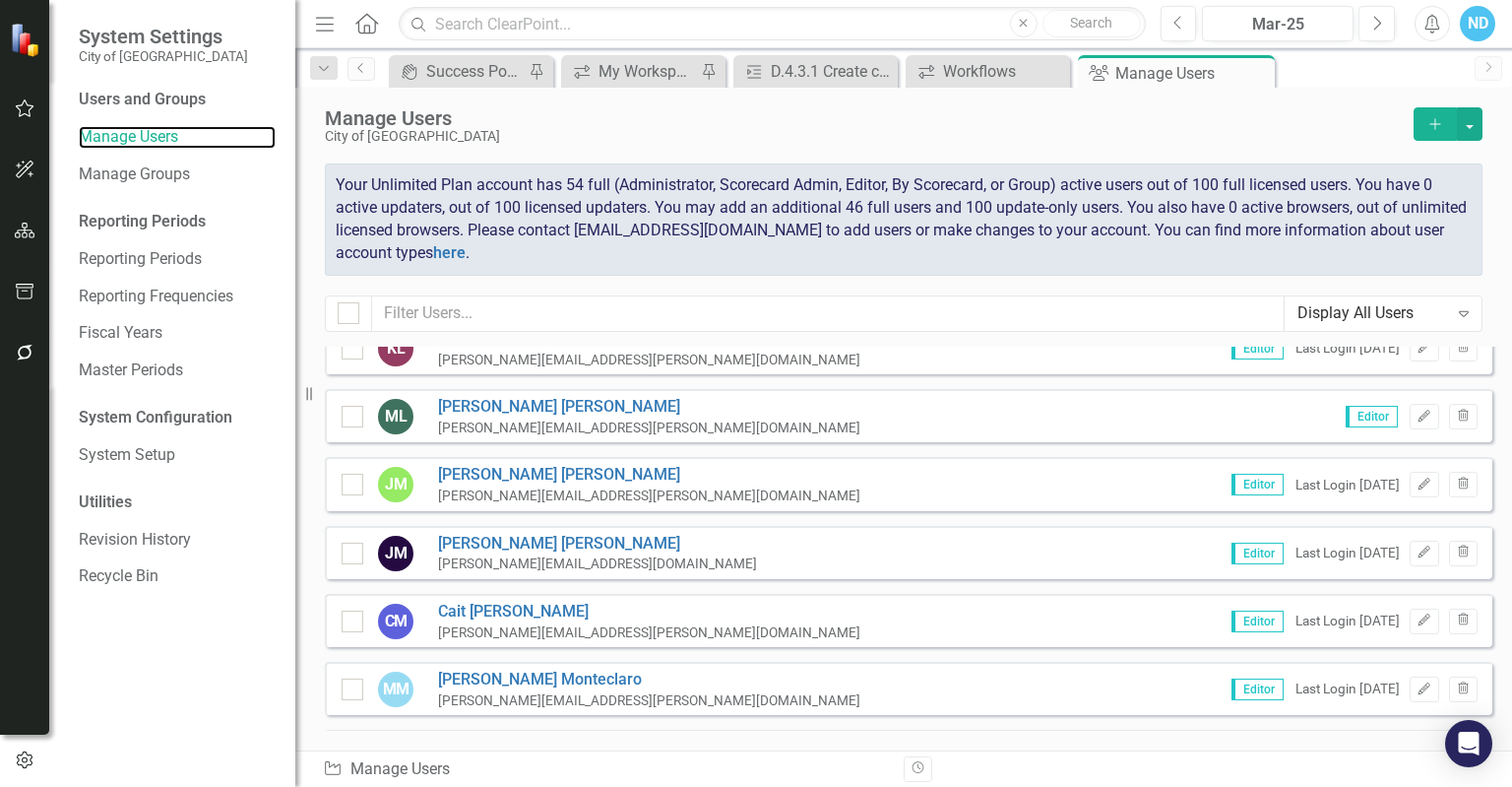 scroll, scrollTop: 1970, scrollLeft: 0, axis: vertical 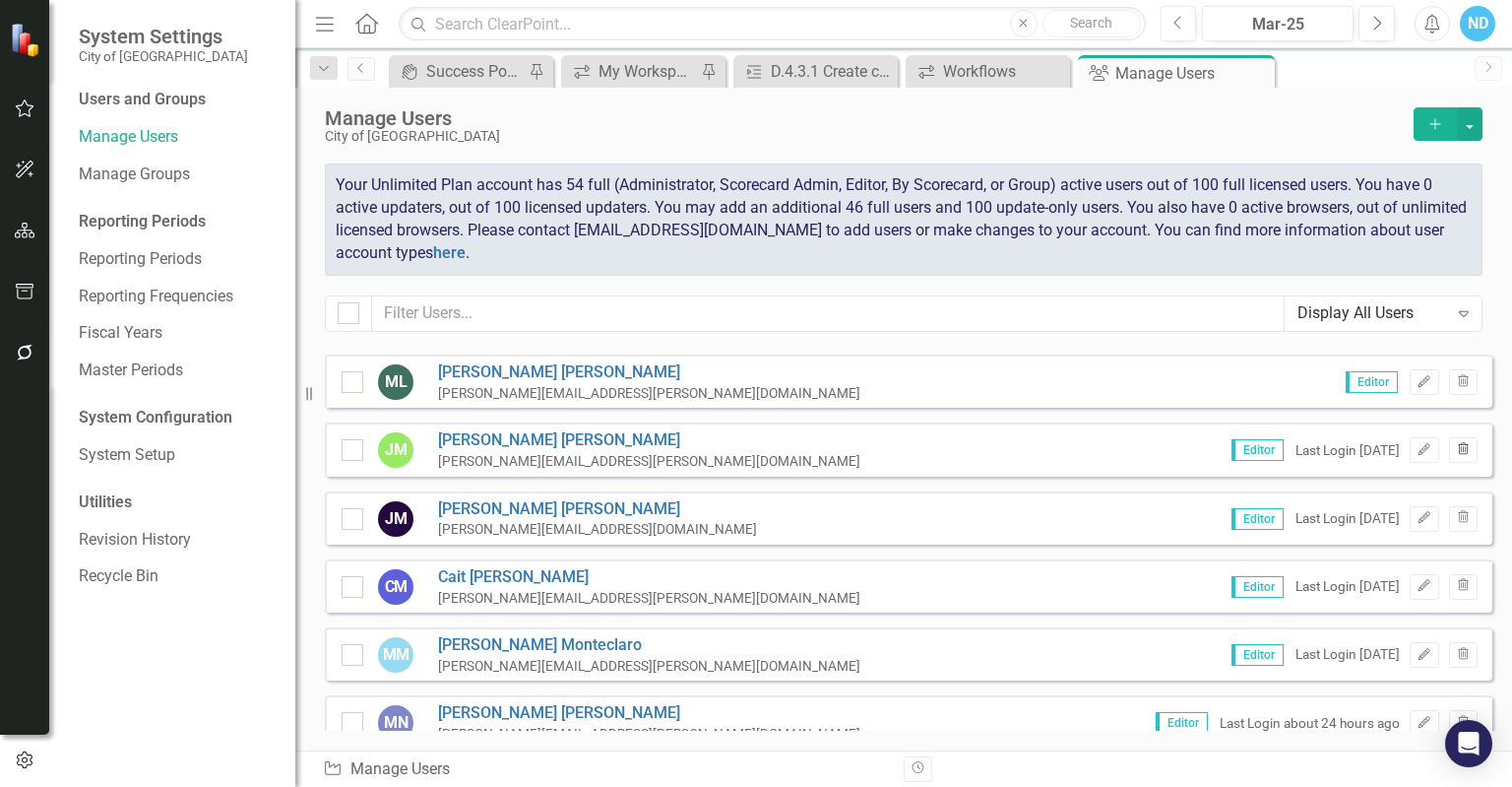 click on "Trash" 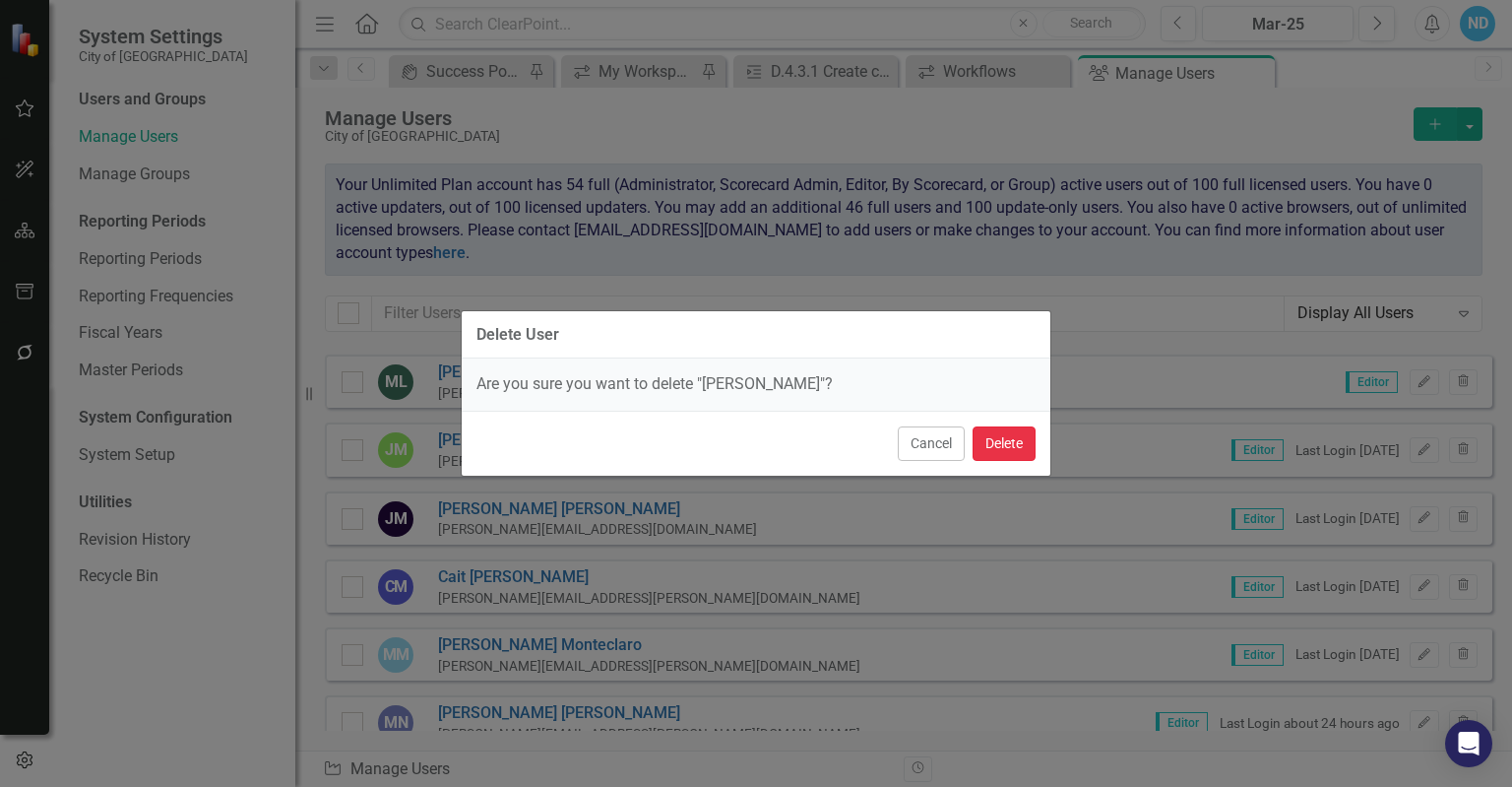click on "Delete" at bounding box center [1004, 443] 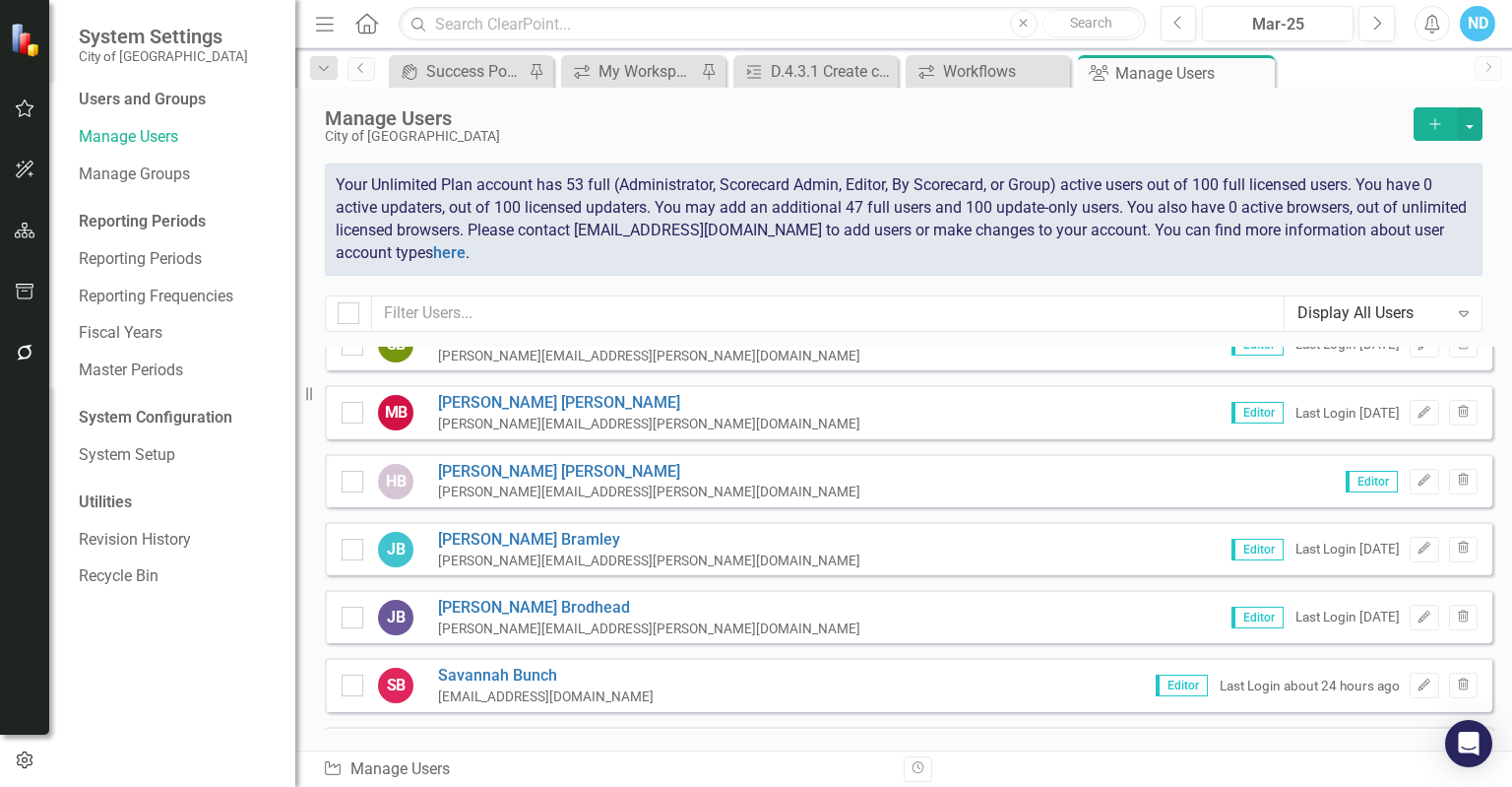 scroll, scrollTop: 0, scrollLeft: 0, axis: both 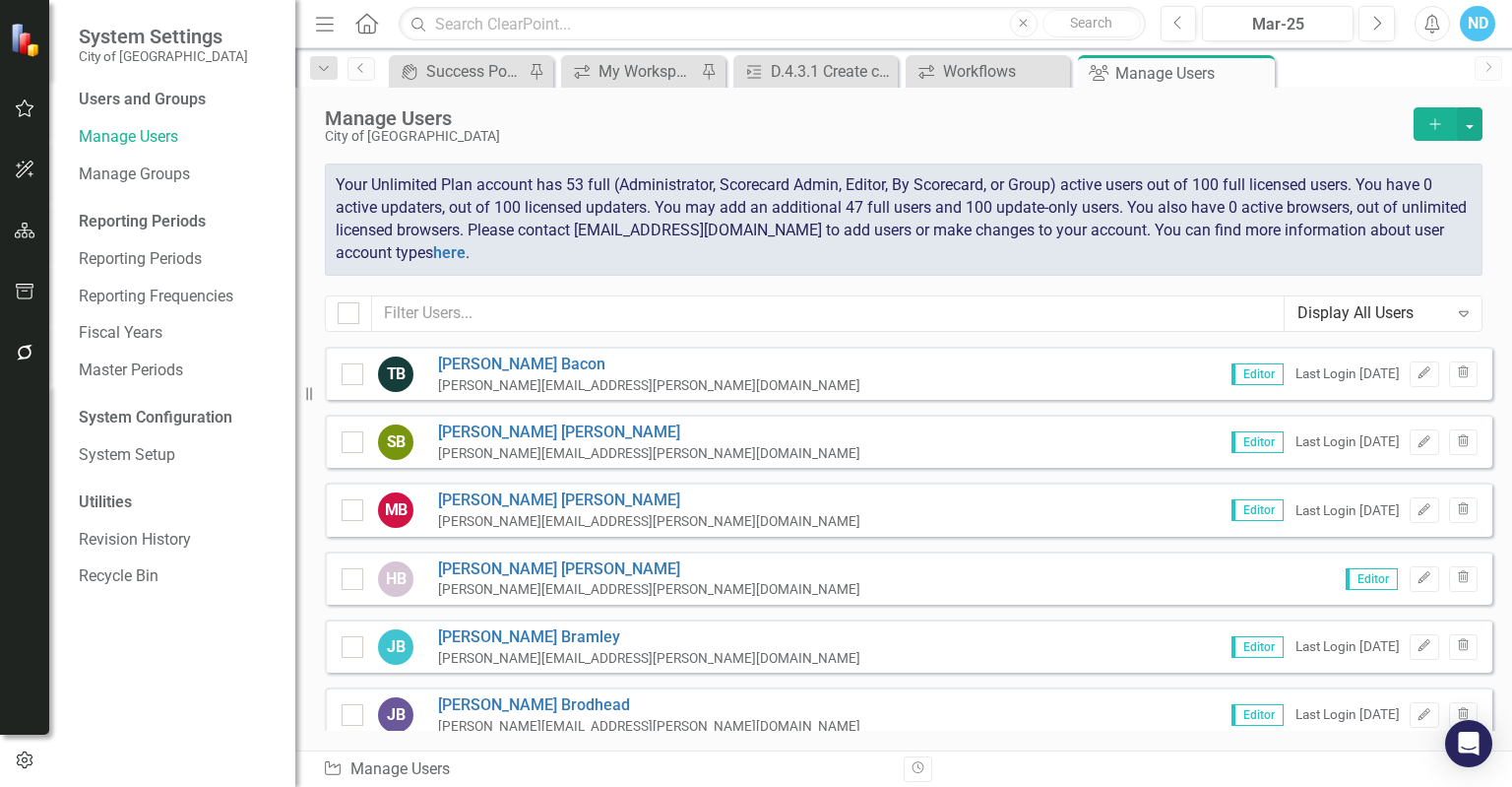 click 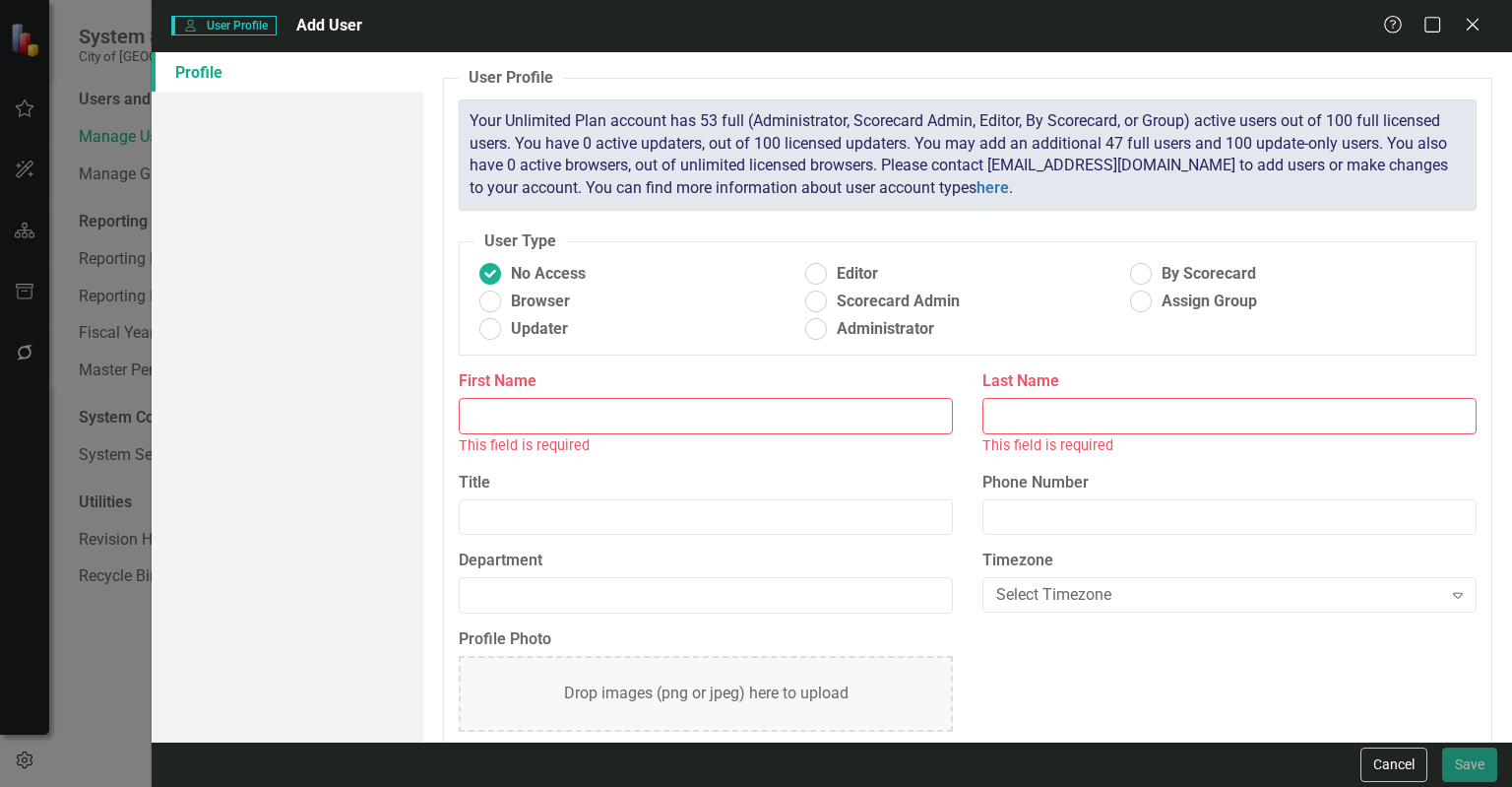 click on "First Name" at bounding box center (706, 416) 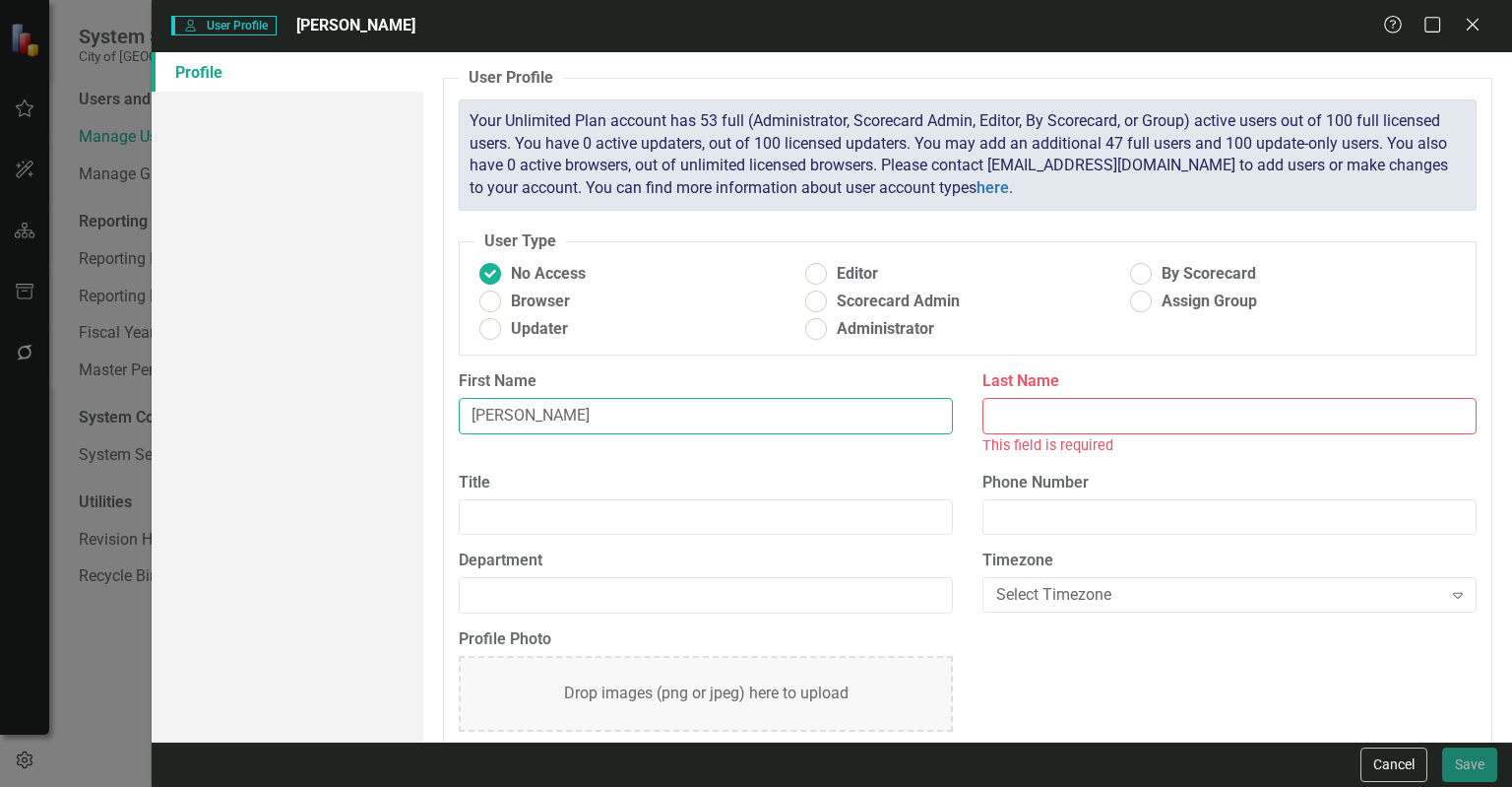type on "[PERSON_NAME]" 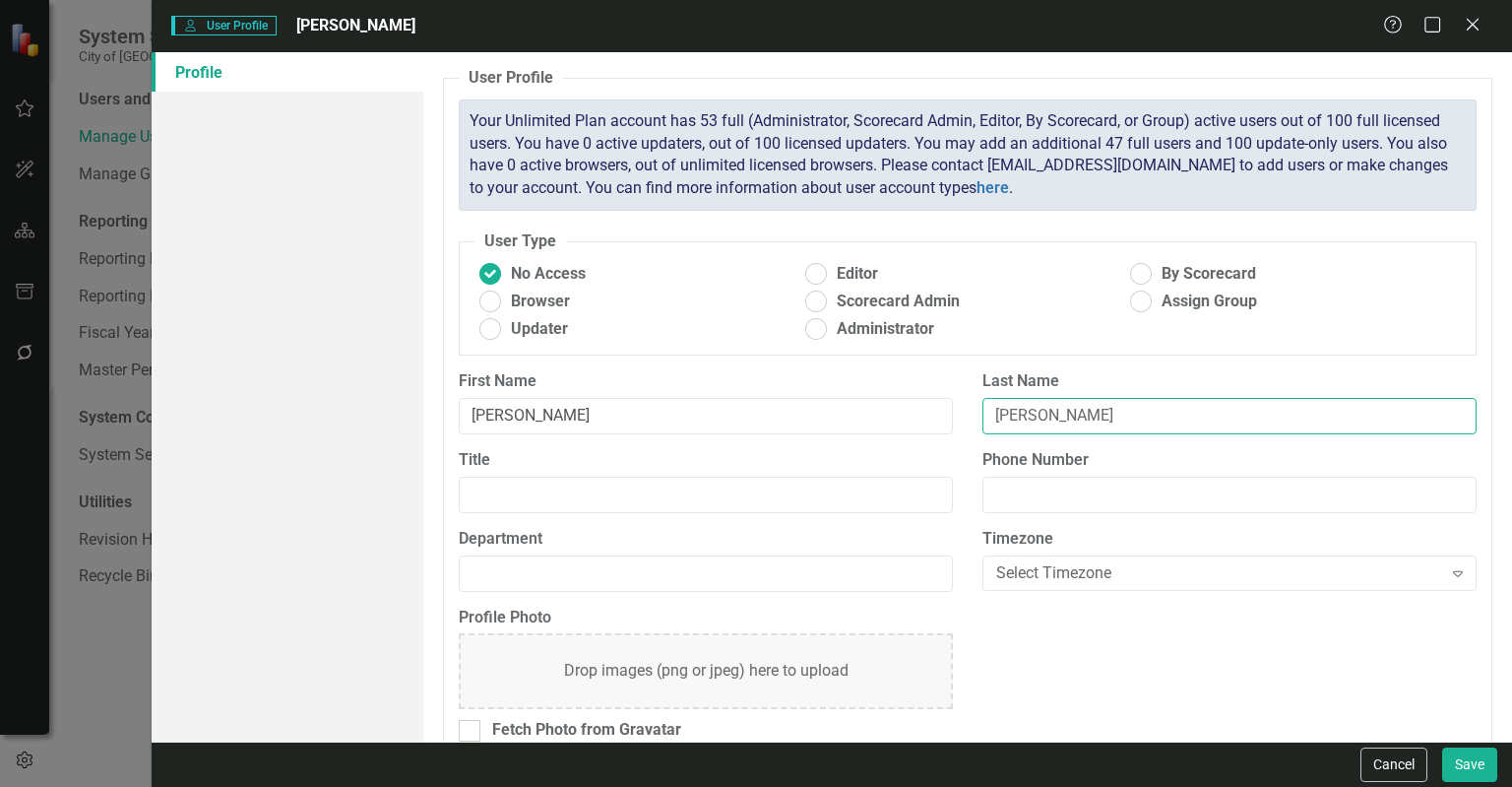 type on "[PERSON_NAME]" 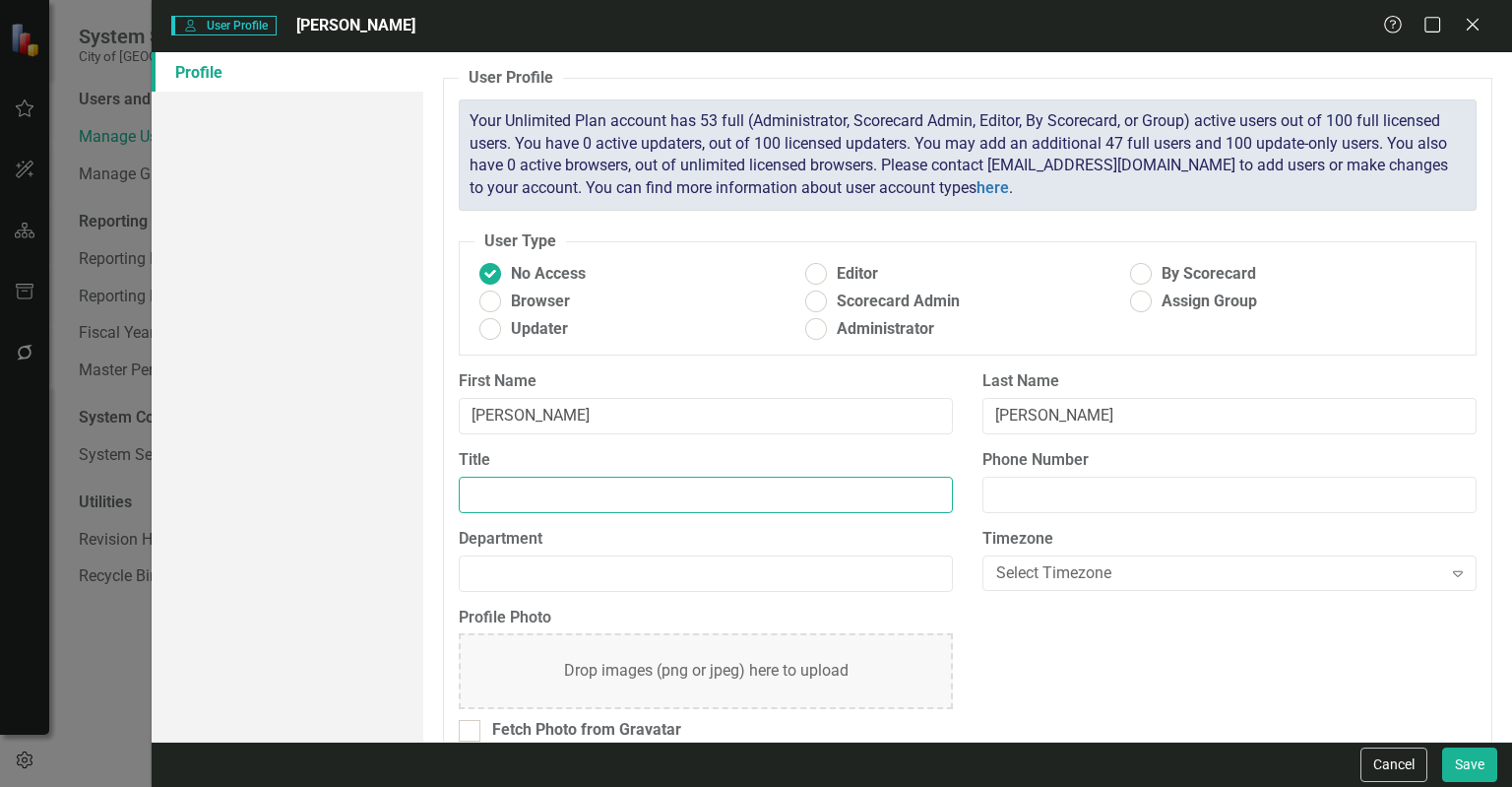click on "Title" at bounding box center [706, 494] 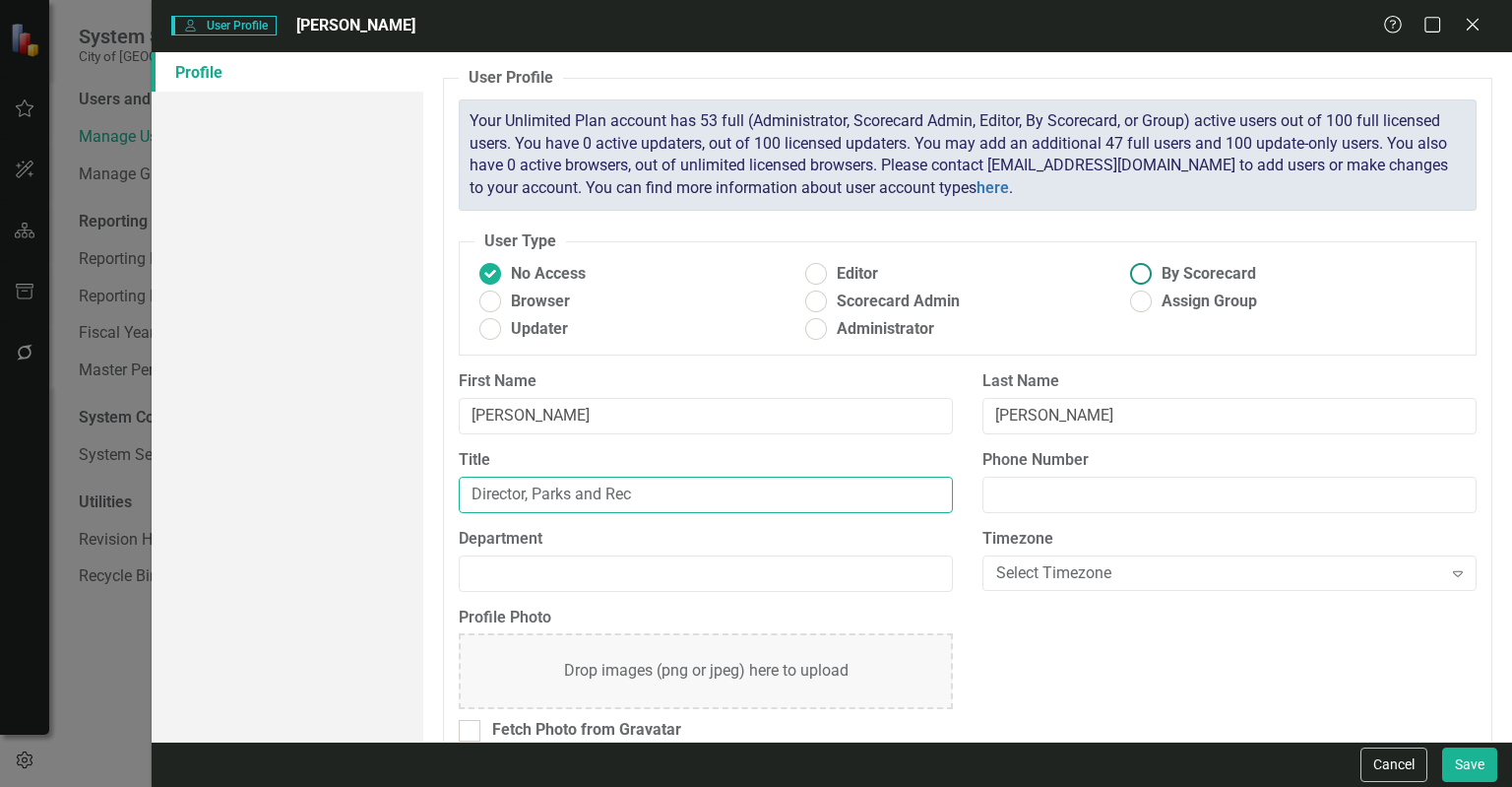type on "Director, Parks and Rec" 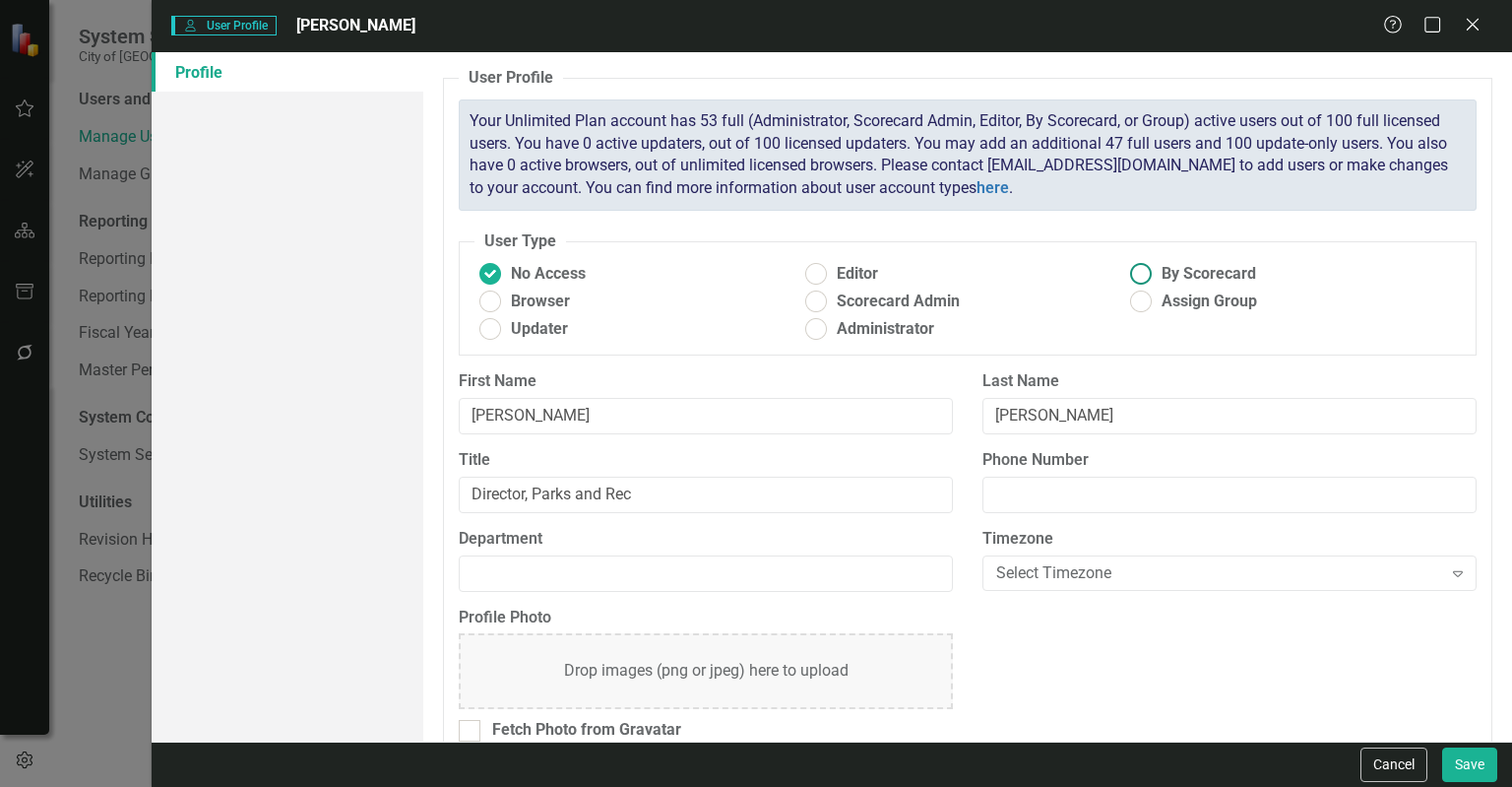 click at bounding box center [1141, 274] 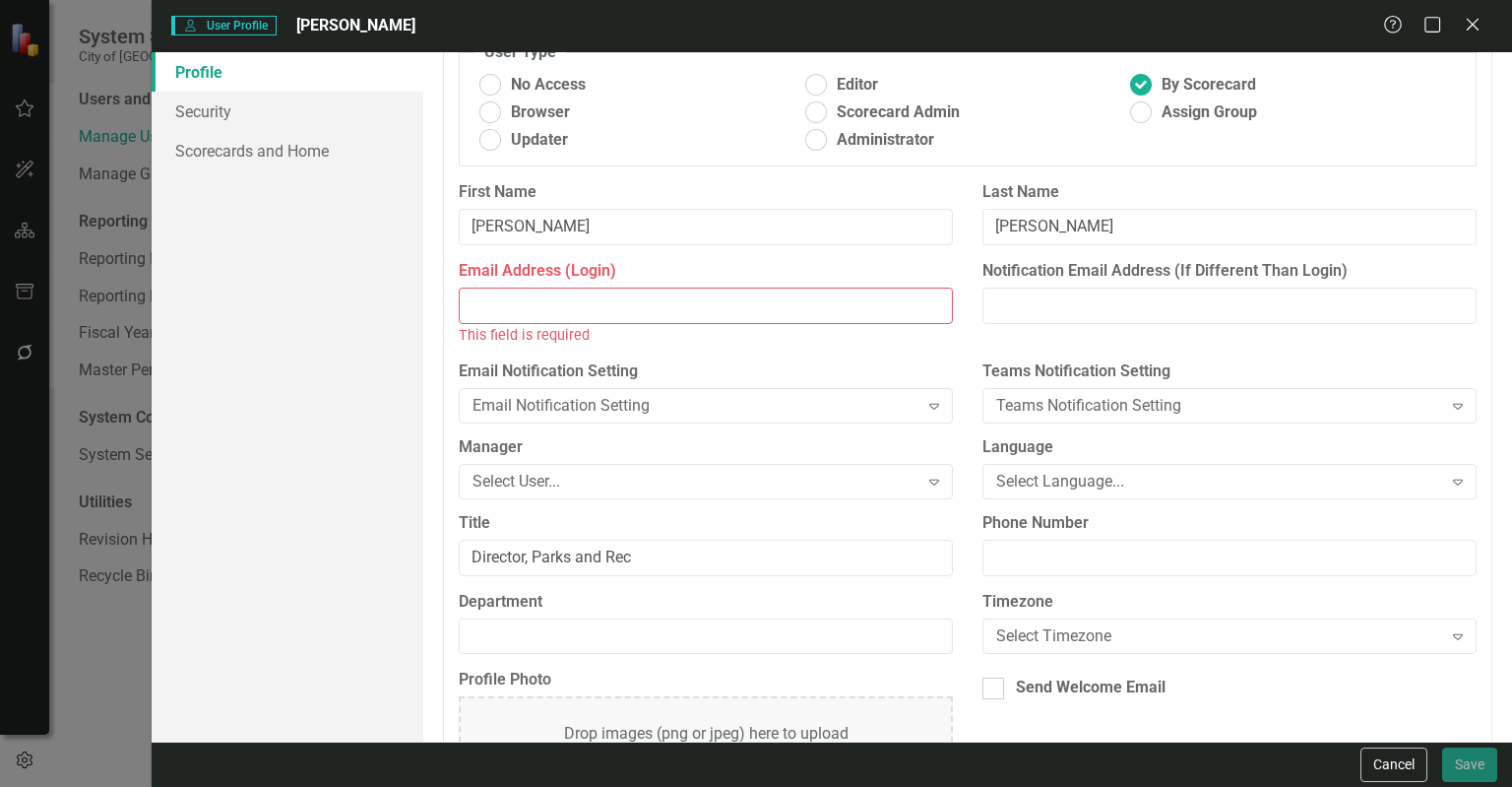 scroll, scrollTop: 197, scrollLeft: 0, axis: vertical 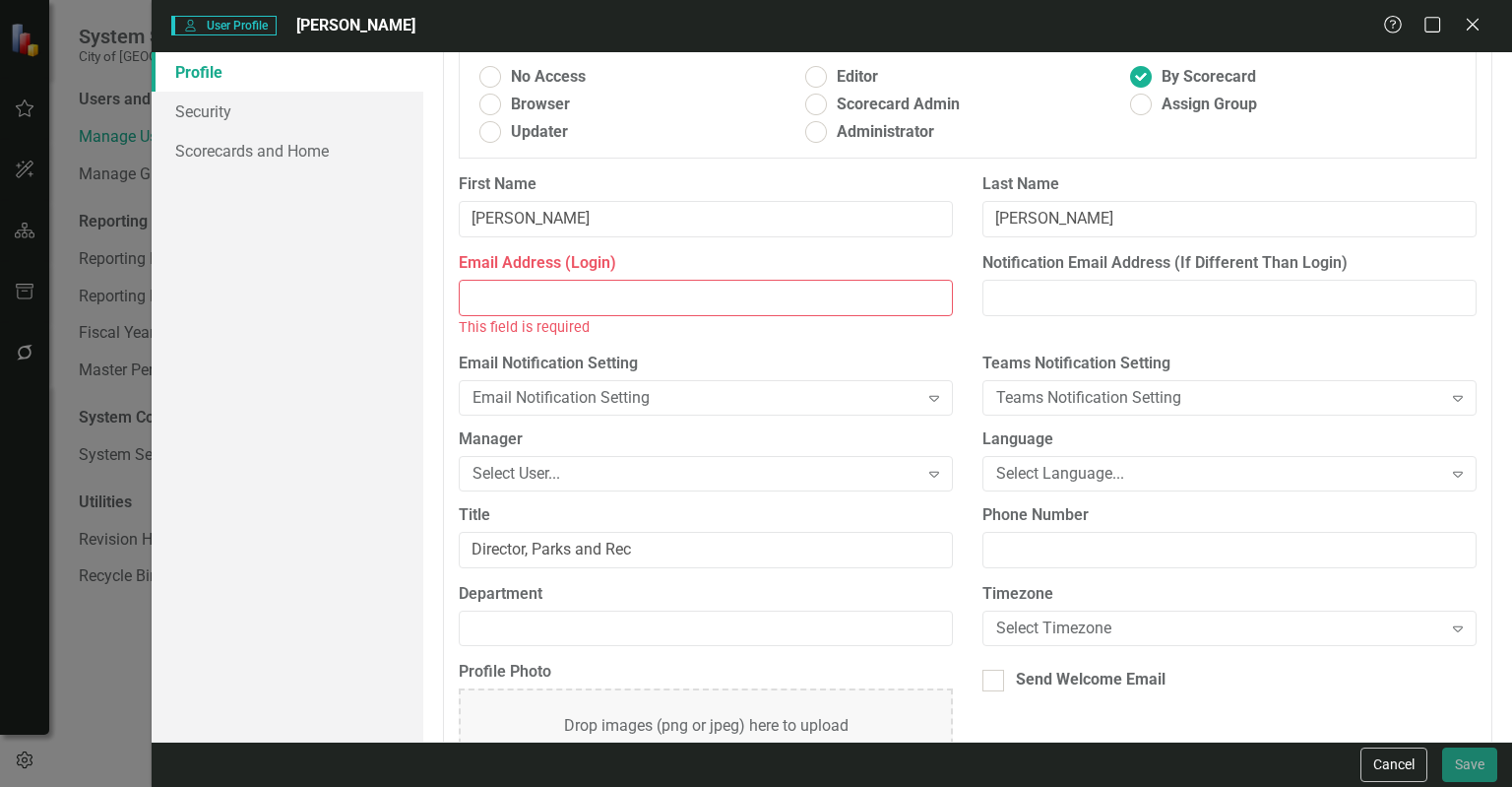 click on "Email Address (Login)" at bounding box center [706, 297] 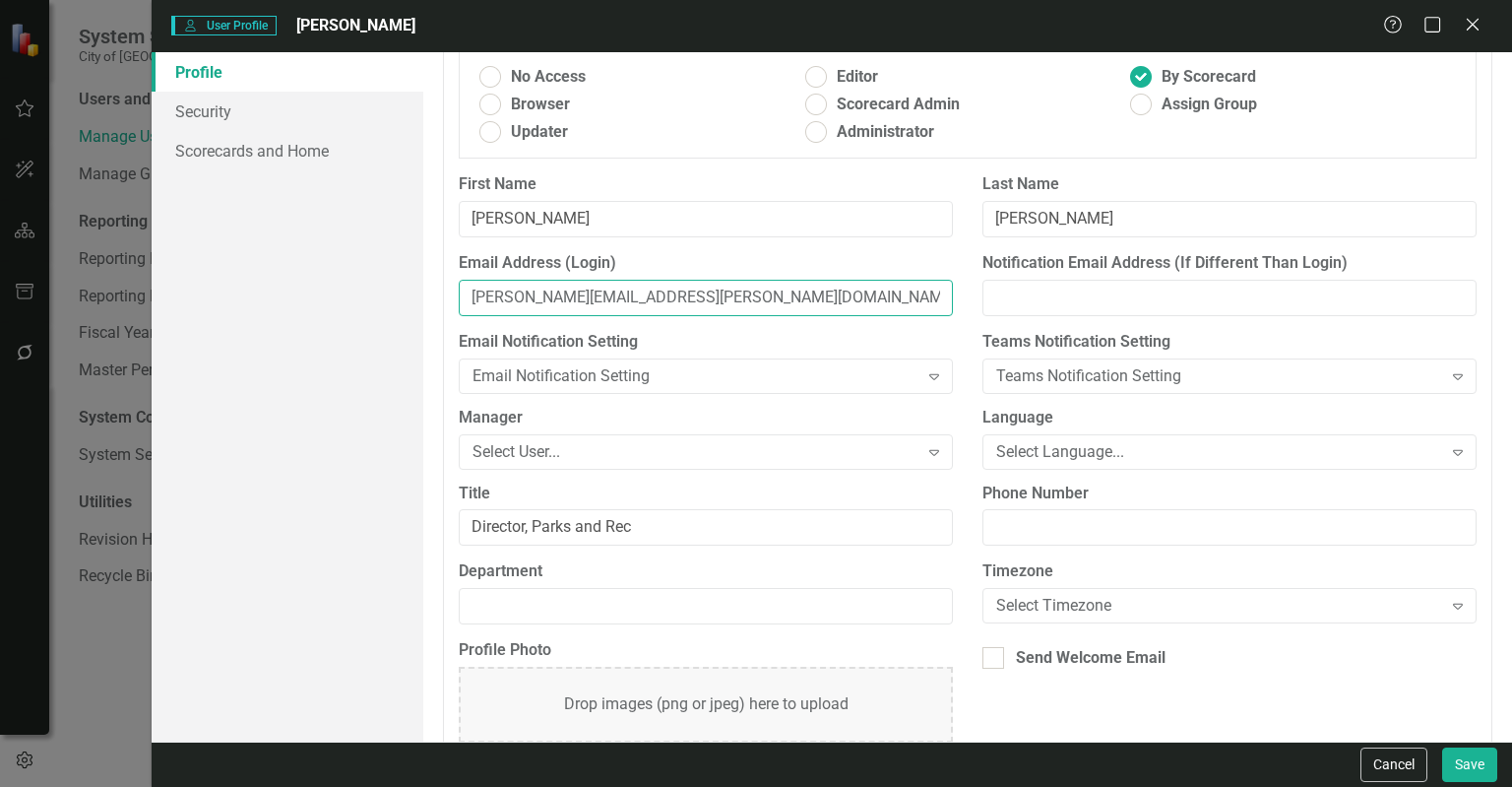 type on "[PERSON_NAME][EMAIL_ADDRESS][PERSON_NAME][DOMAIN_NAME]" 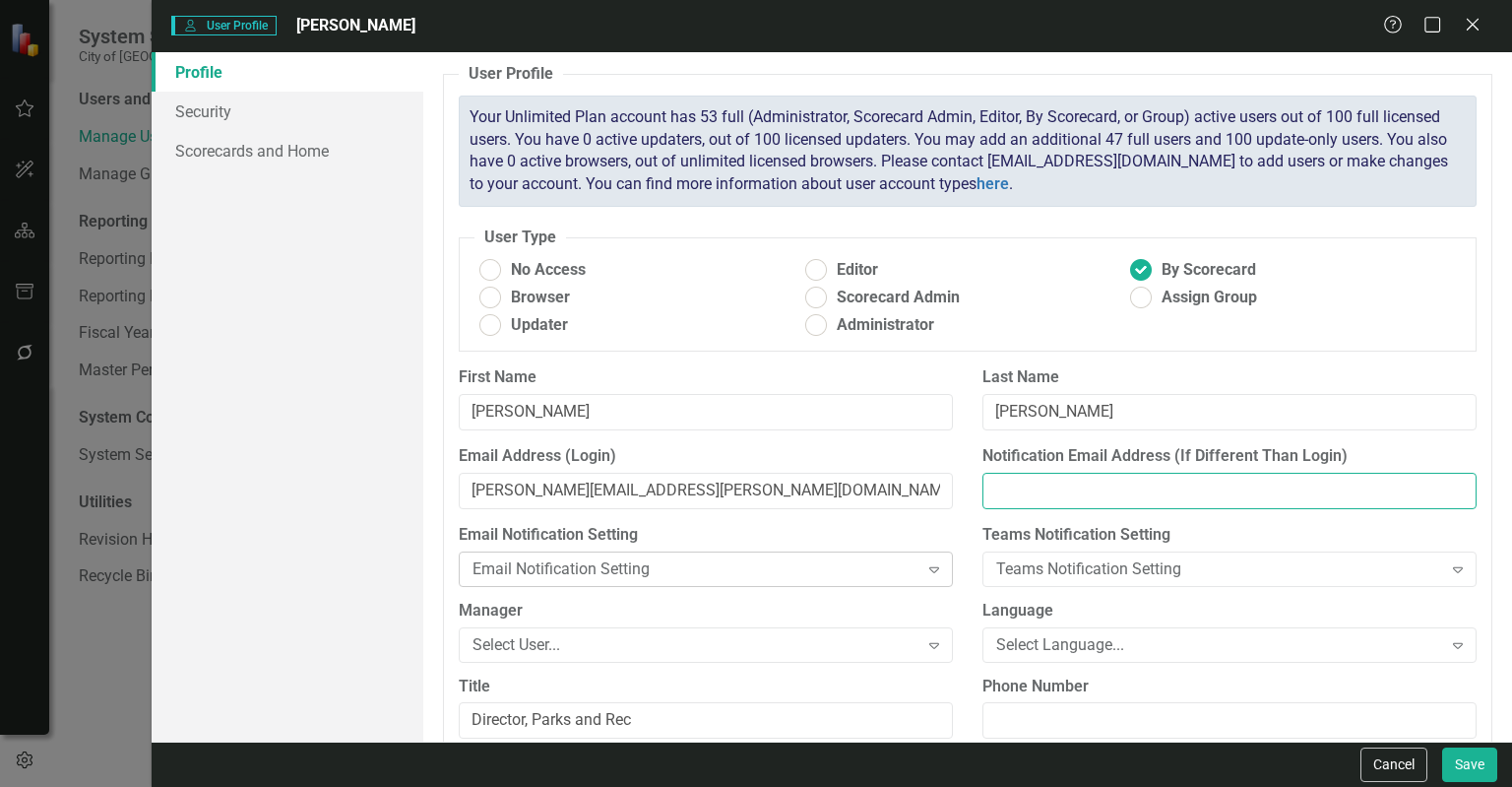 scroll, scrollTop: 0, scrollLeft: 0, axis: both 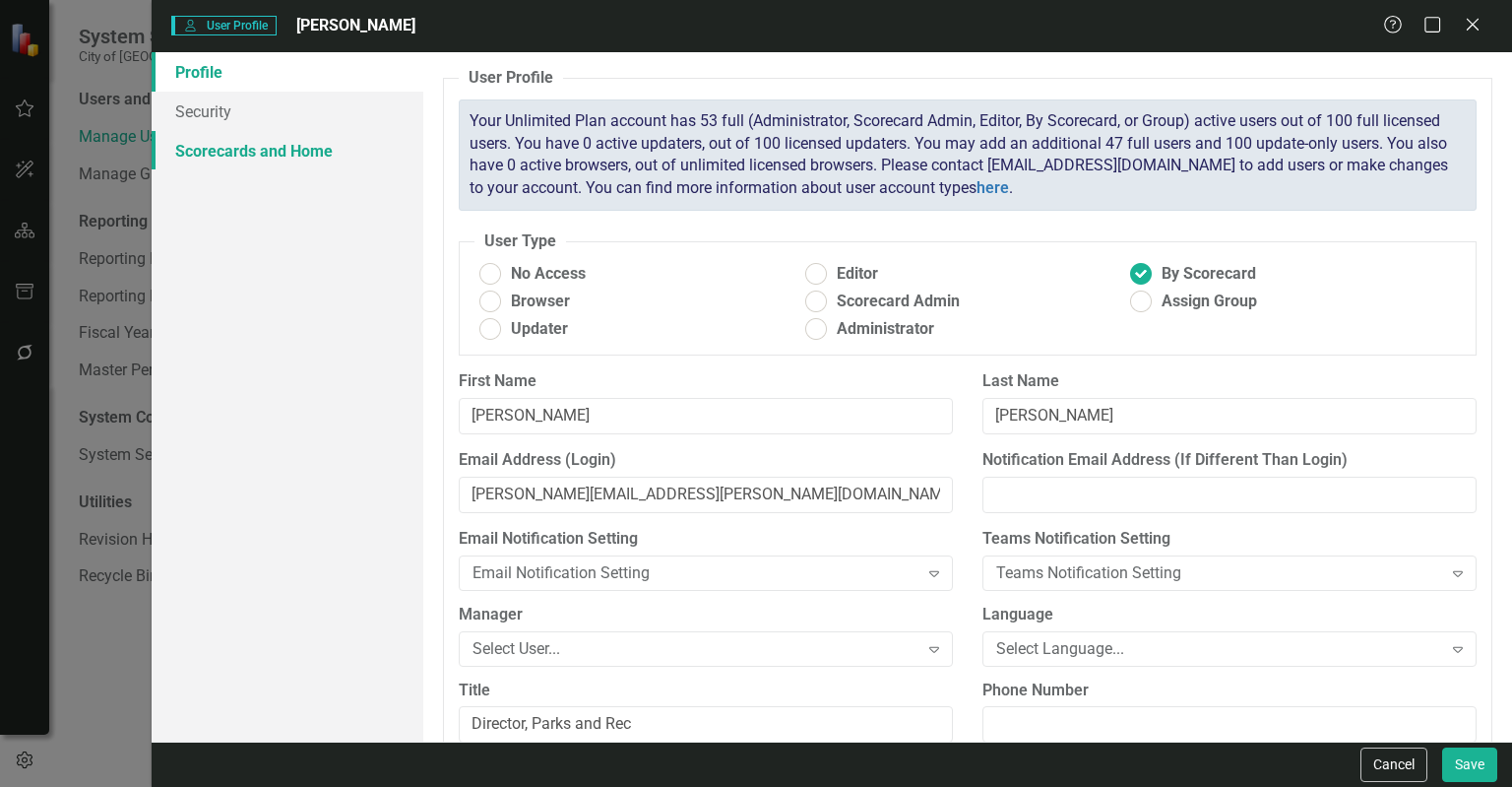 click on "Scorecards and Home" at bounding box center [287, 151] 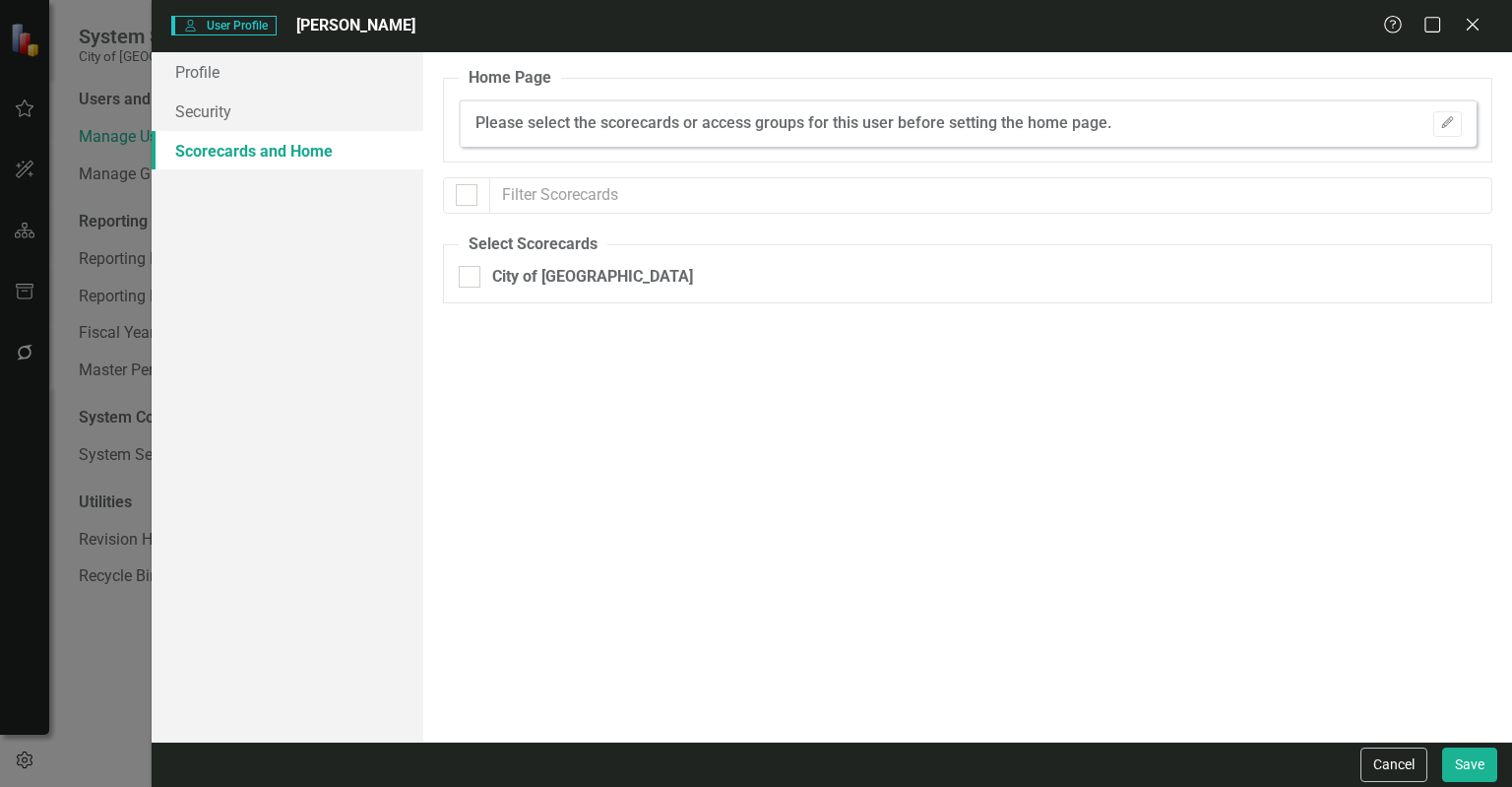 checkbox on "false" 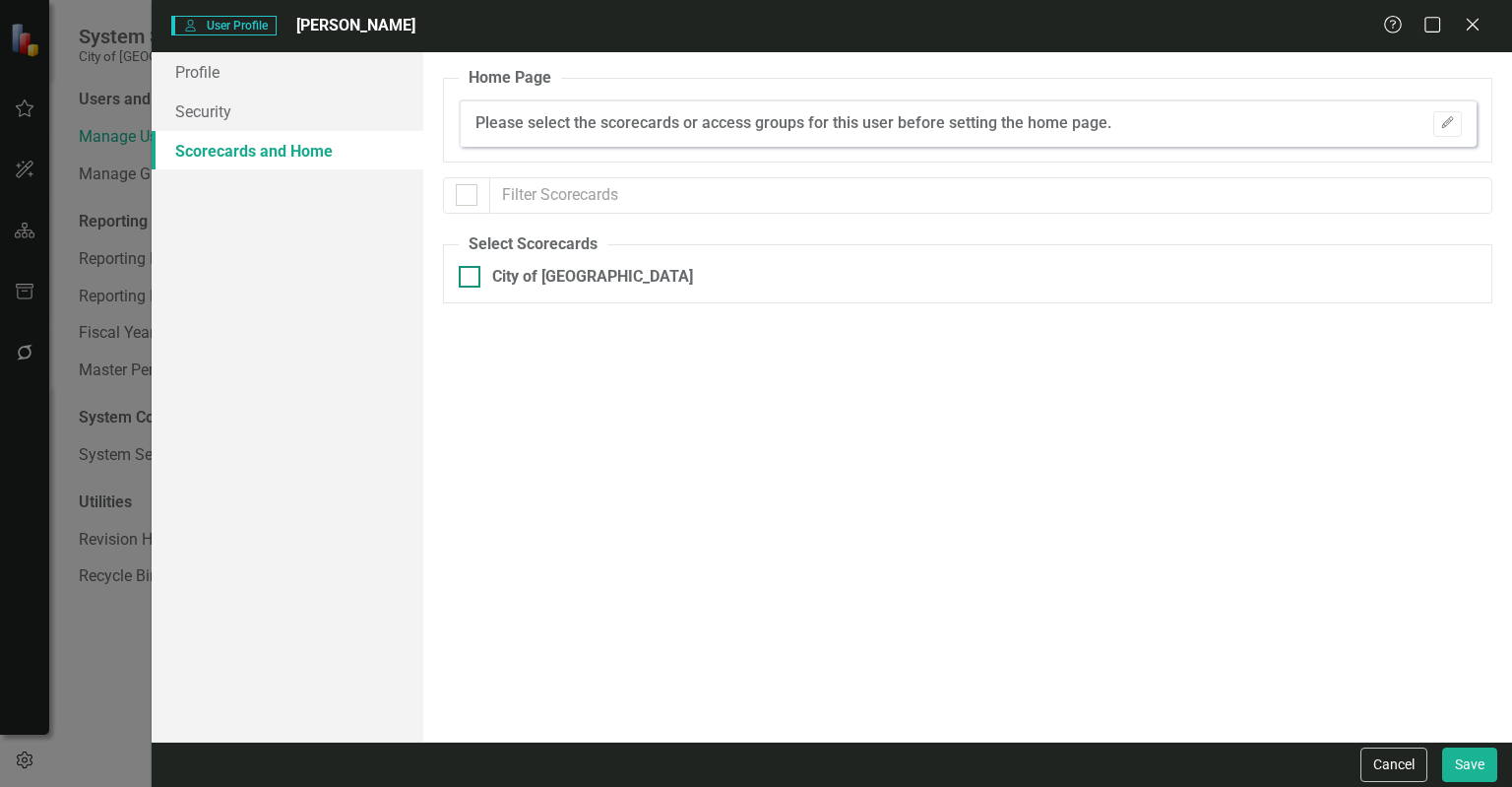 click at bounding box center [470, 277] 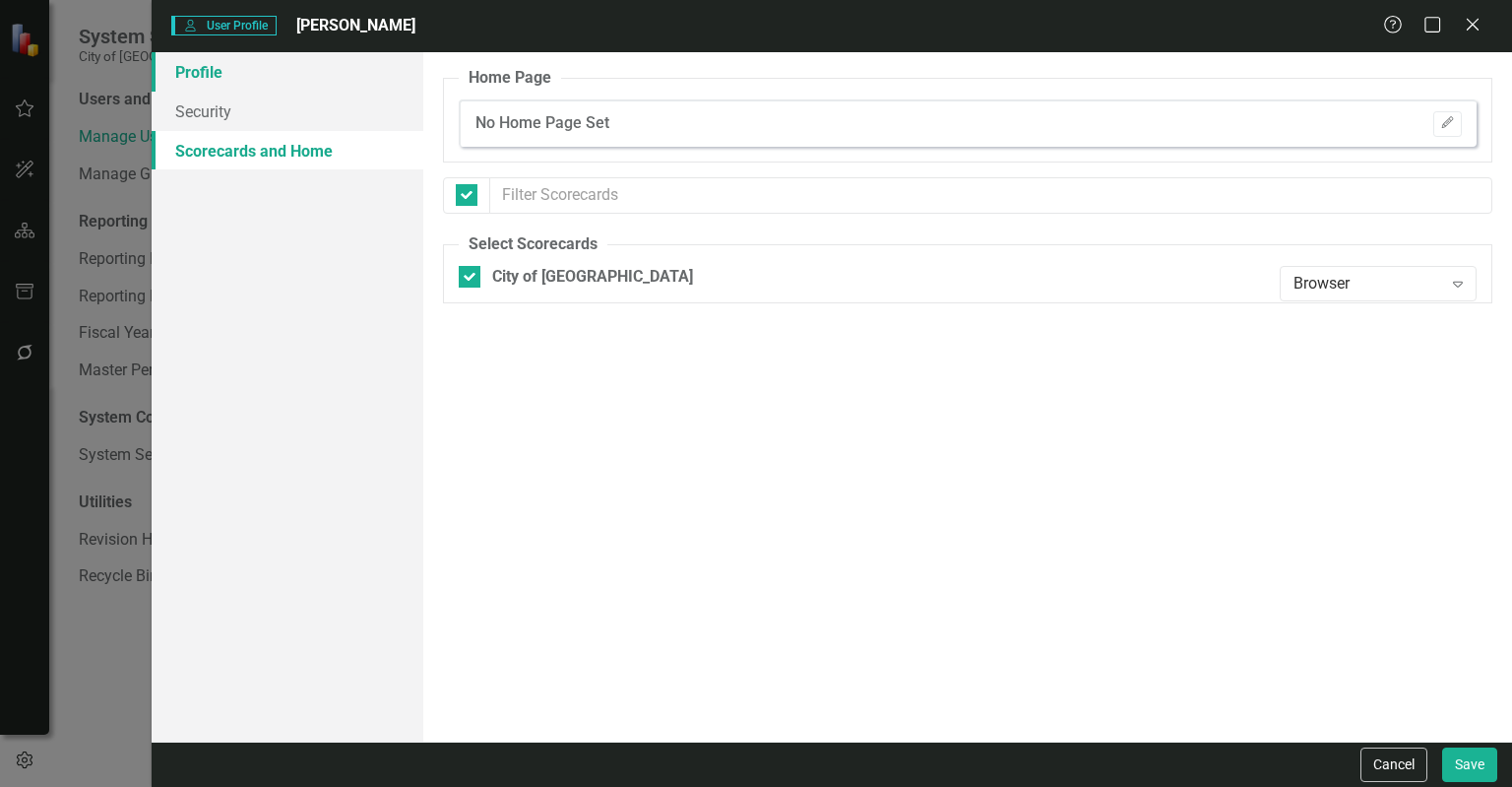 click on "Profile" at bounding box center [287, 72] 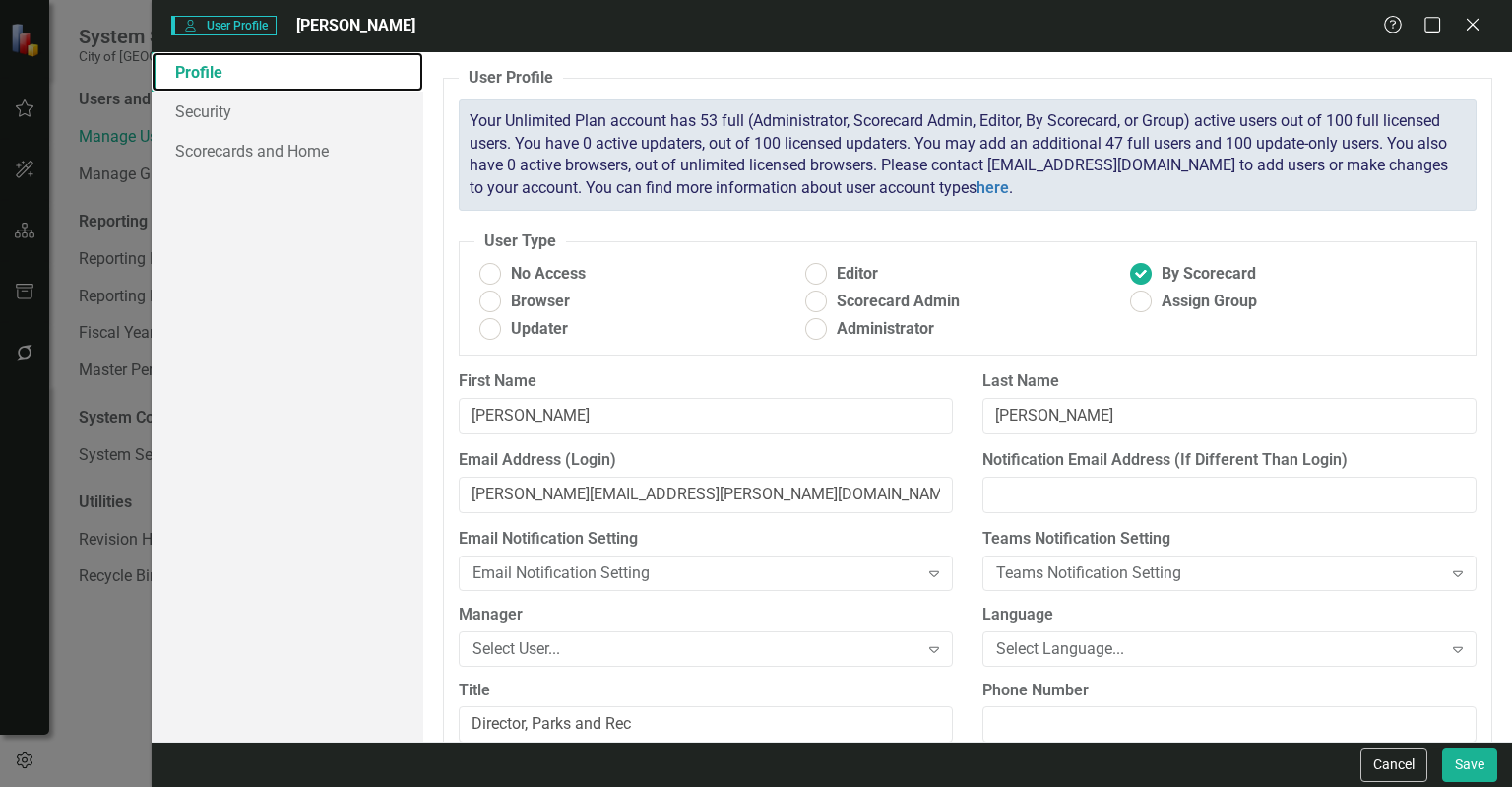 scroll, scrollTop: 98, scrollLeft: 0, axis: vertical 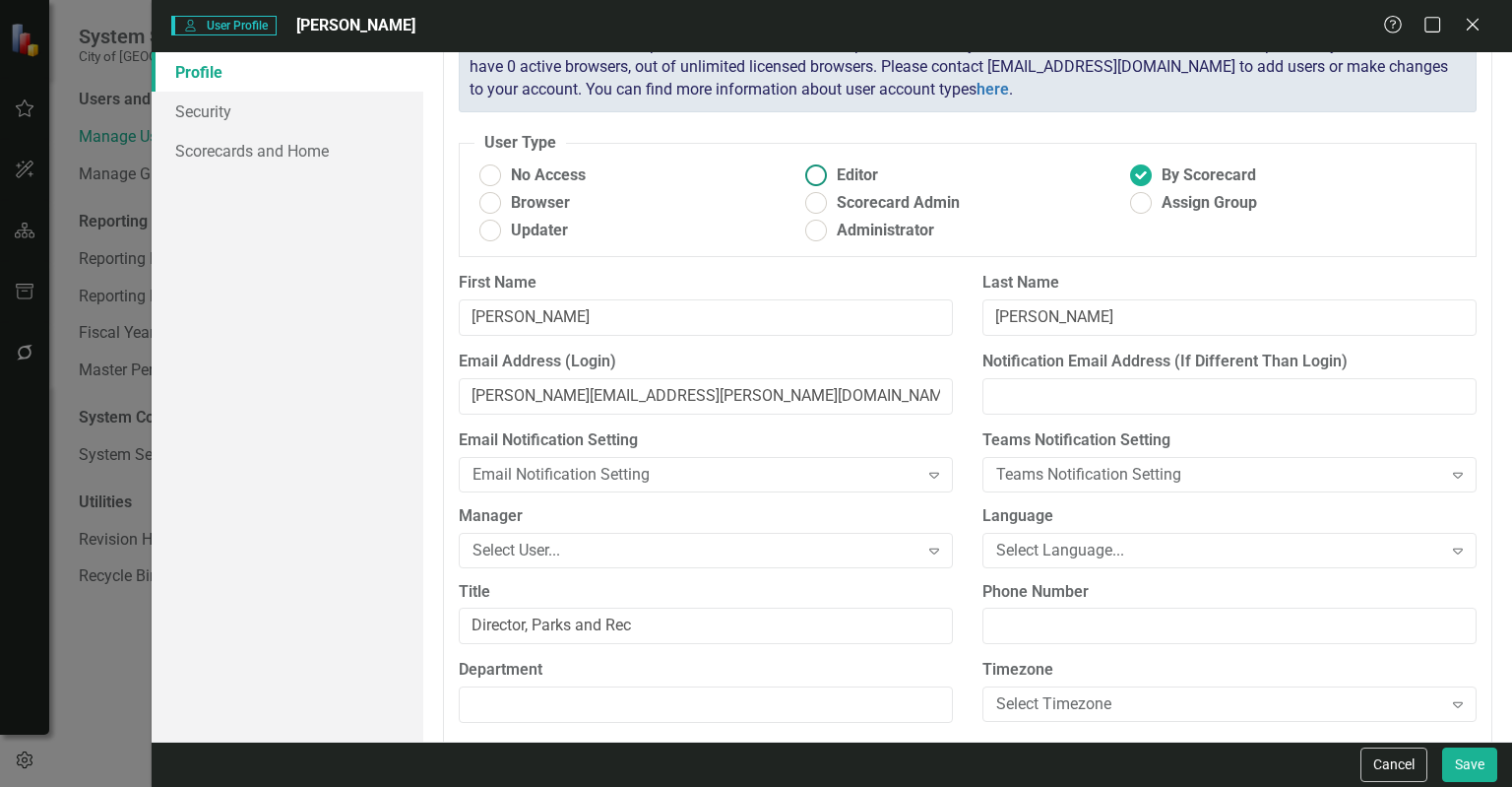 click at bounding box center [815, 175] 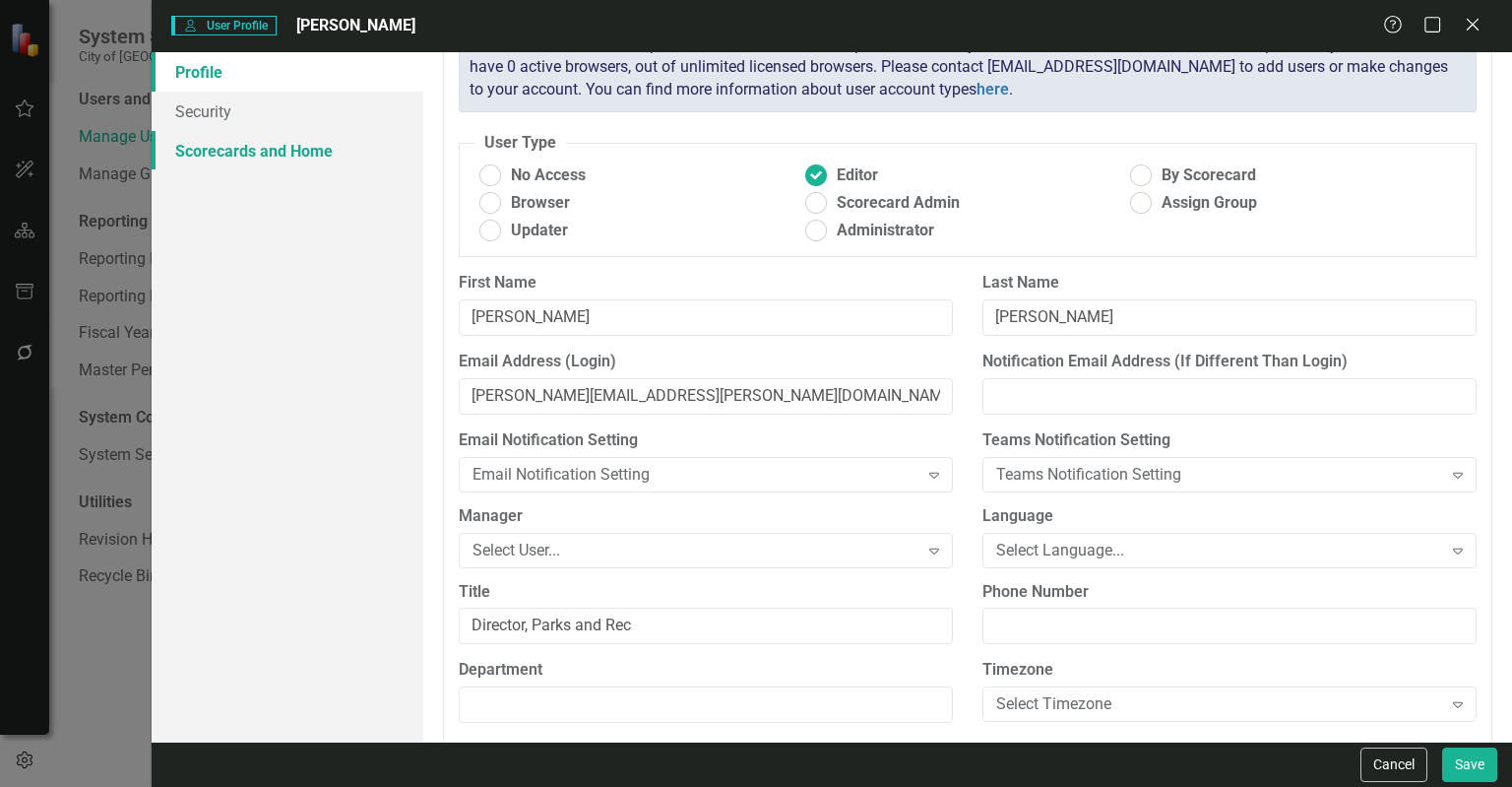 click on "Scorecards and Home" at bounding box center (287, 151) 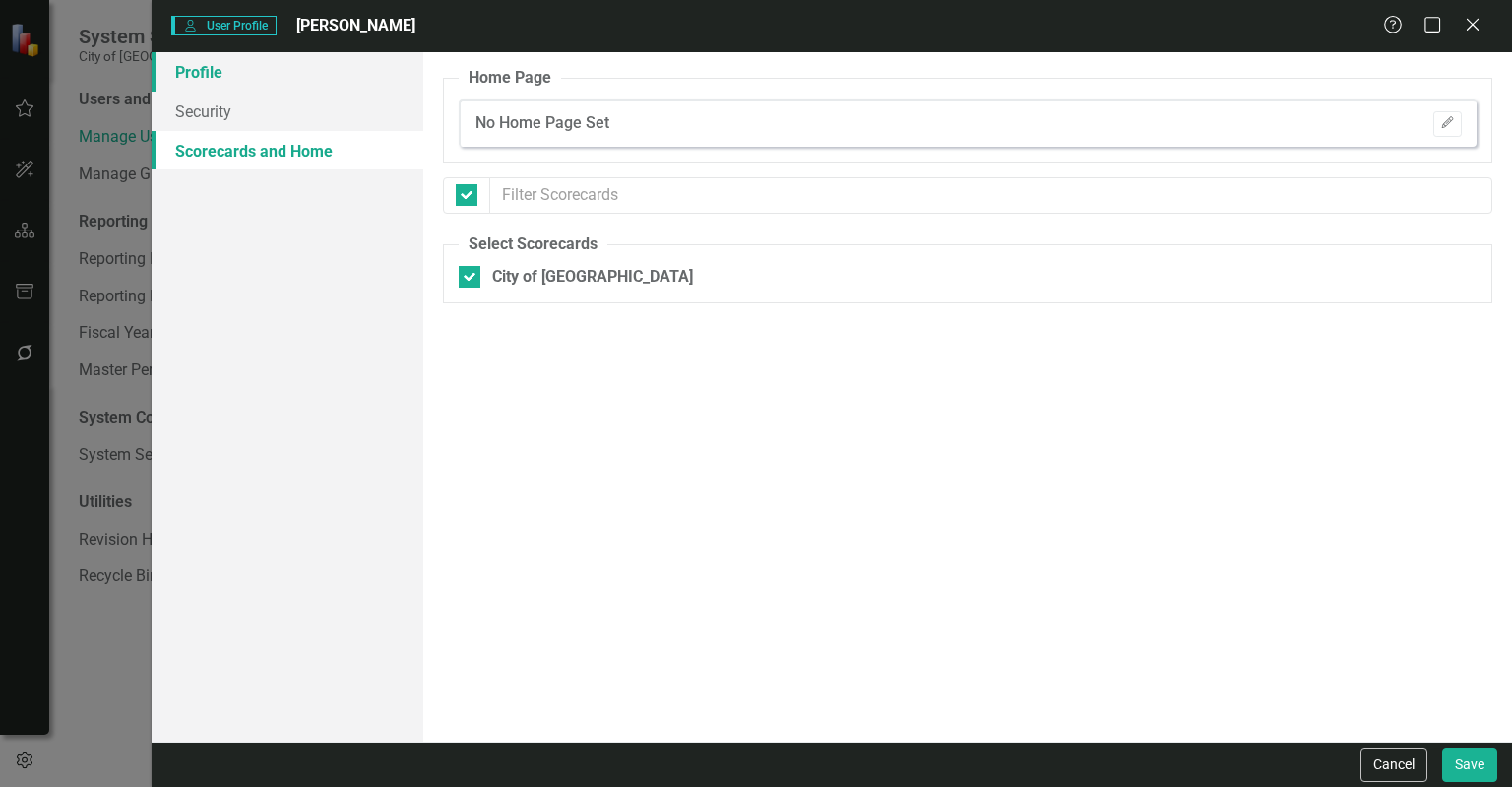 click on "Profile" at bounding box center [287, 72] 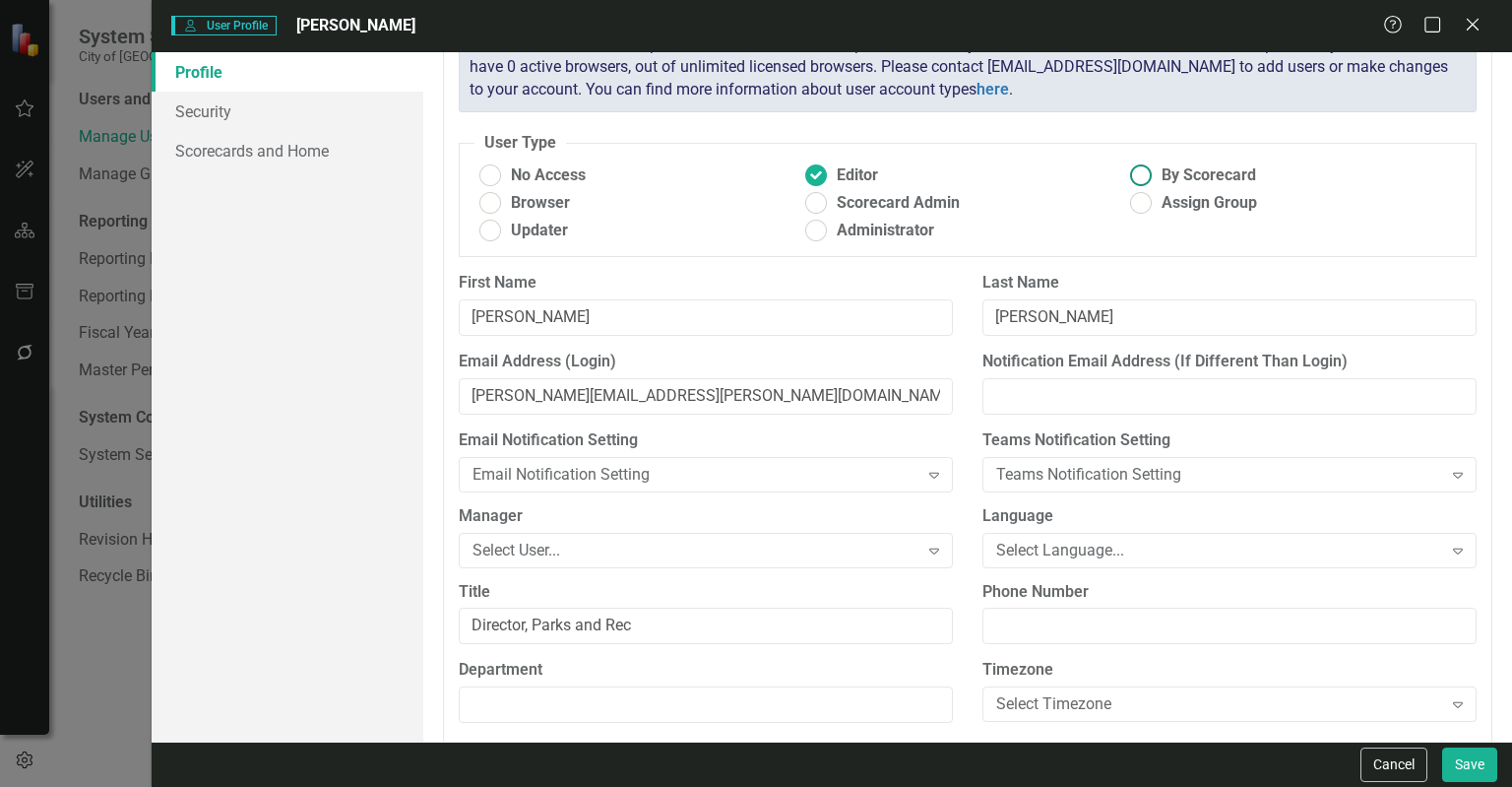 click at bounding box center (1141, 175) 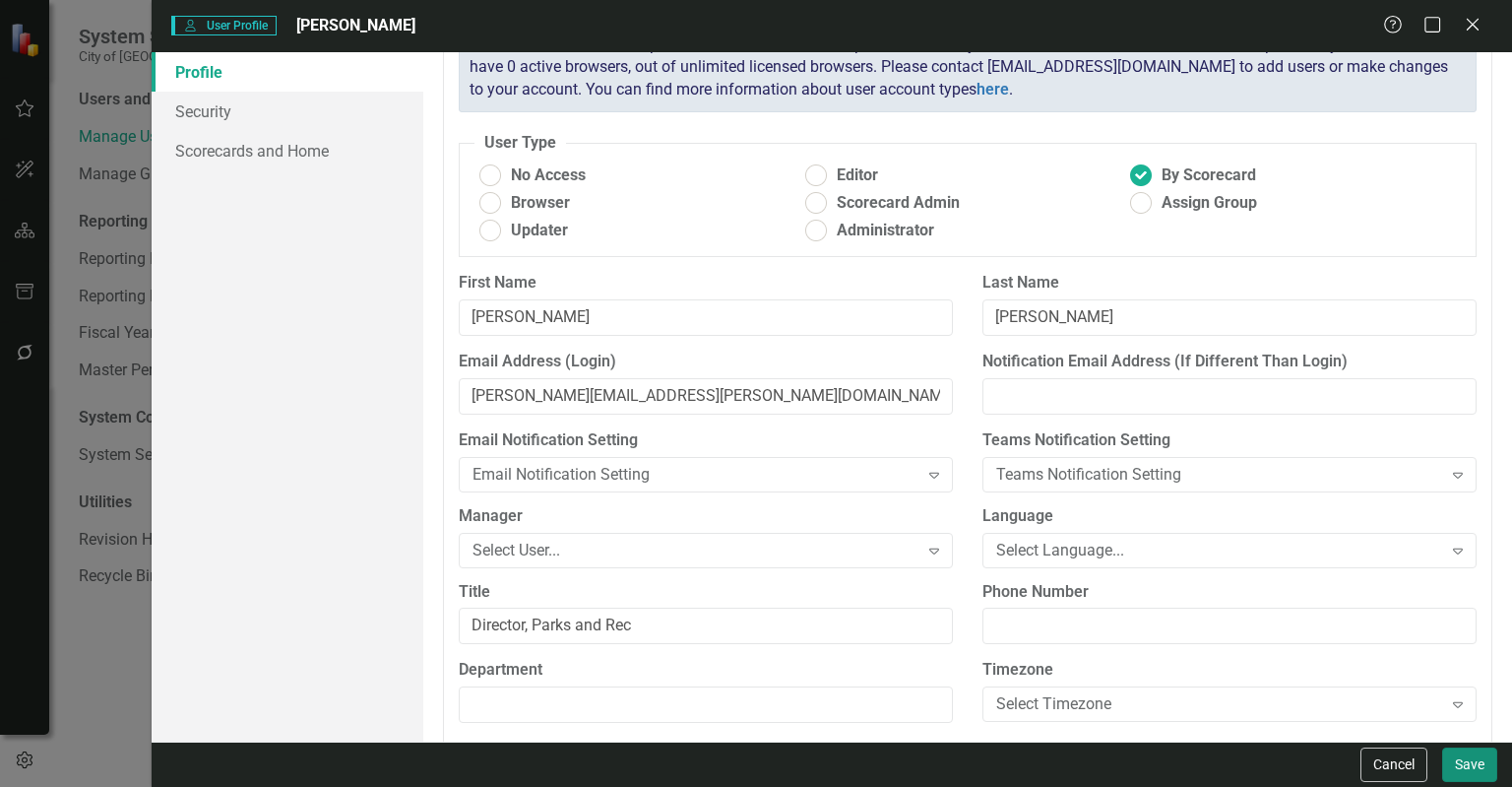 click on "Save" at bounding box center [1470, 764] 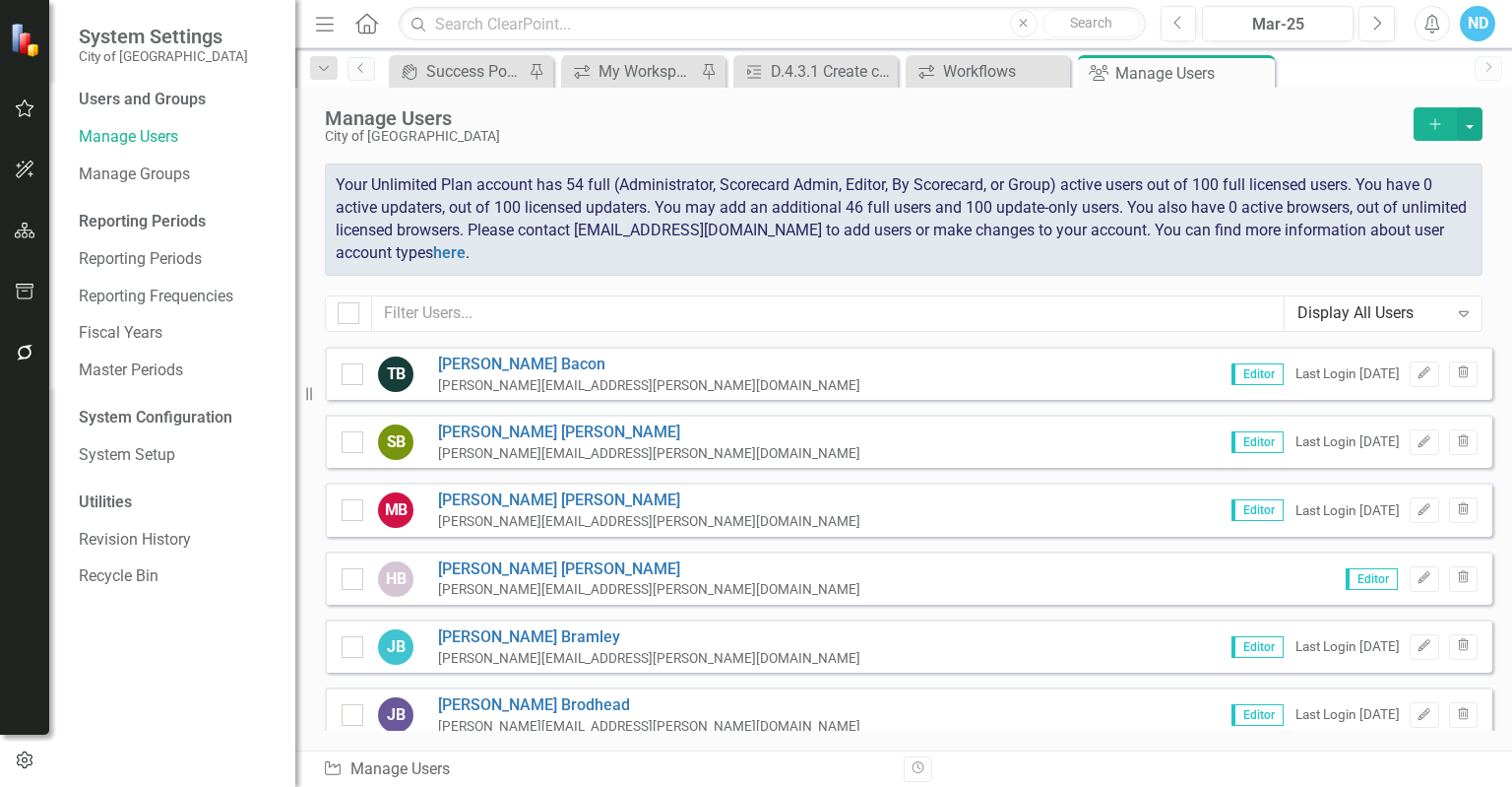 click 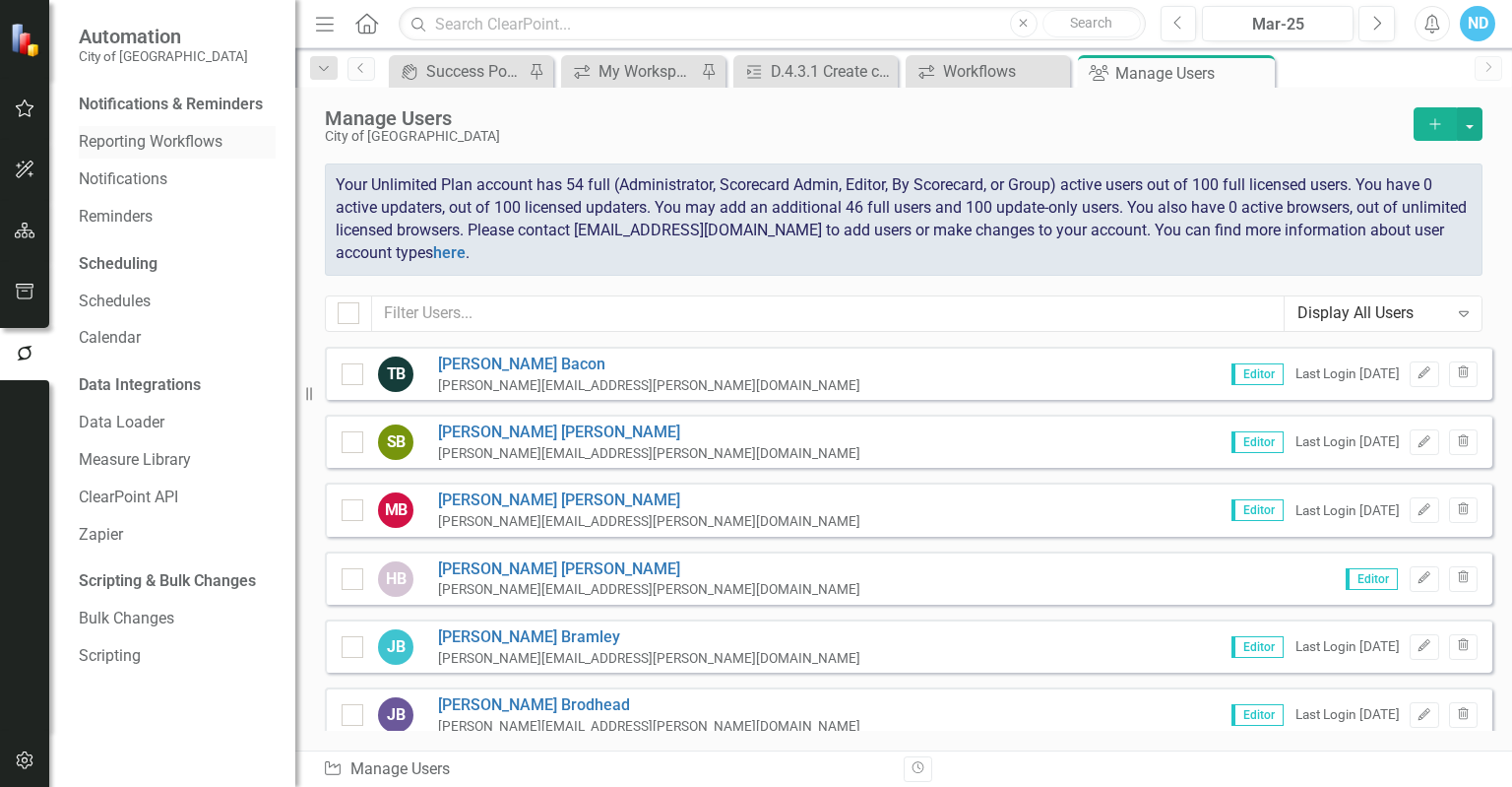 click on "Reporting Workflows" at bounding box center (177, 142) 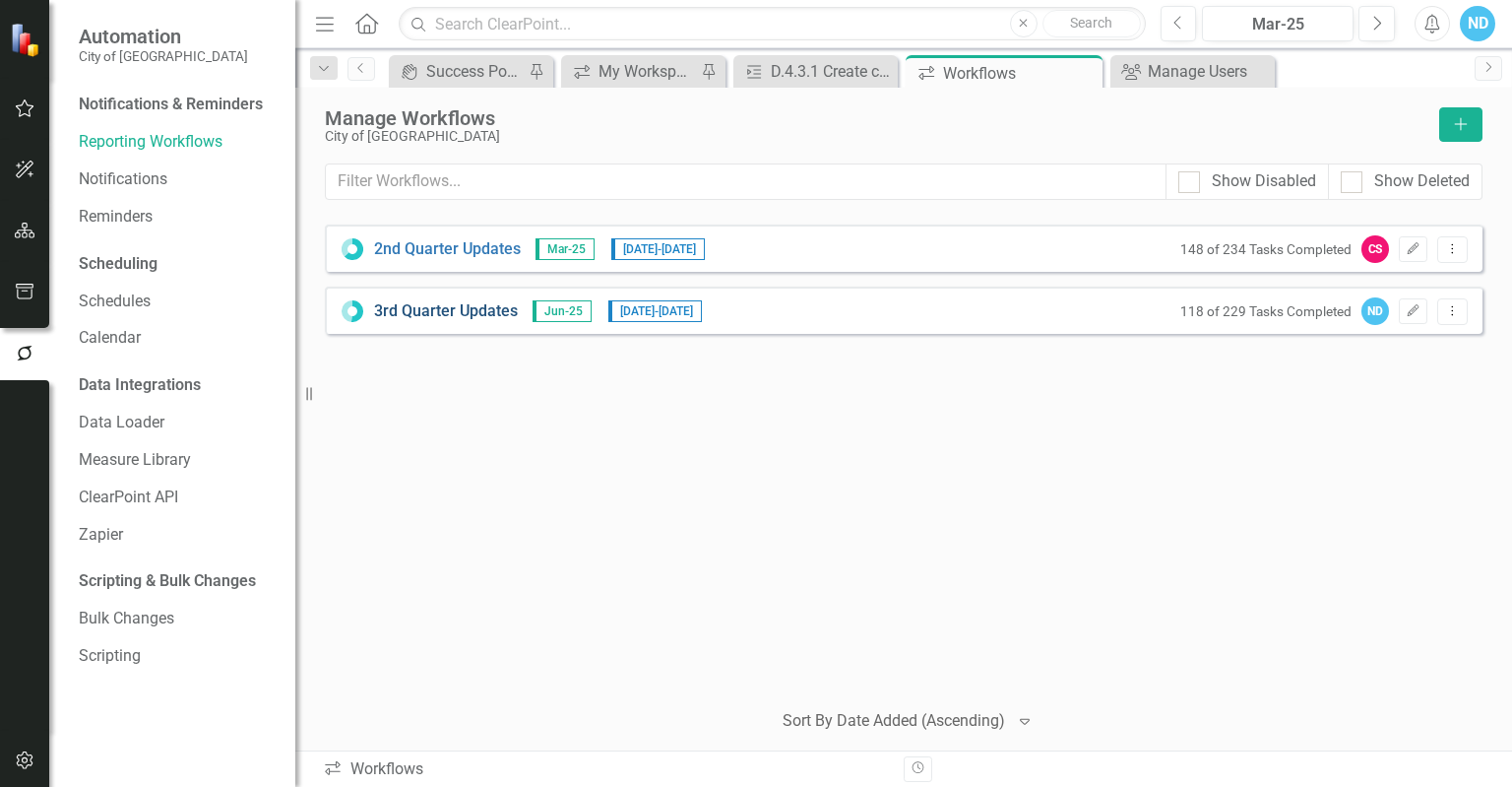 click on "3rd Quarter Updates" at bounding box center [446, 311] 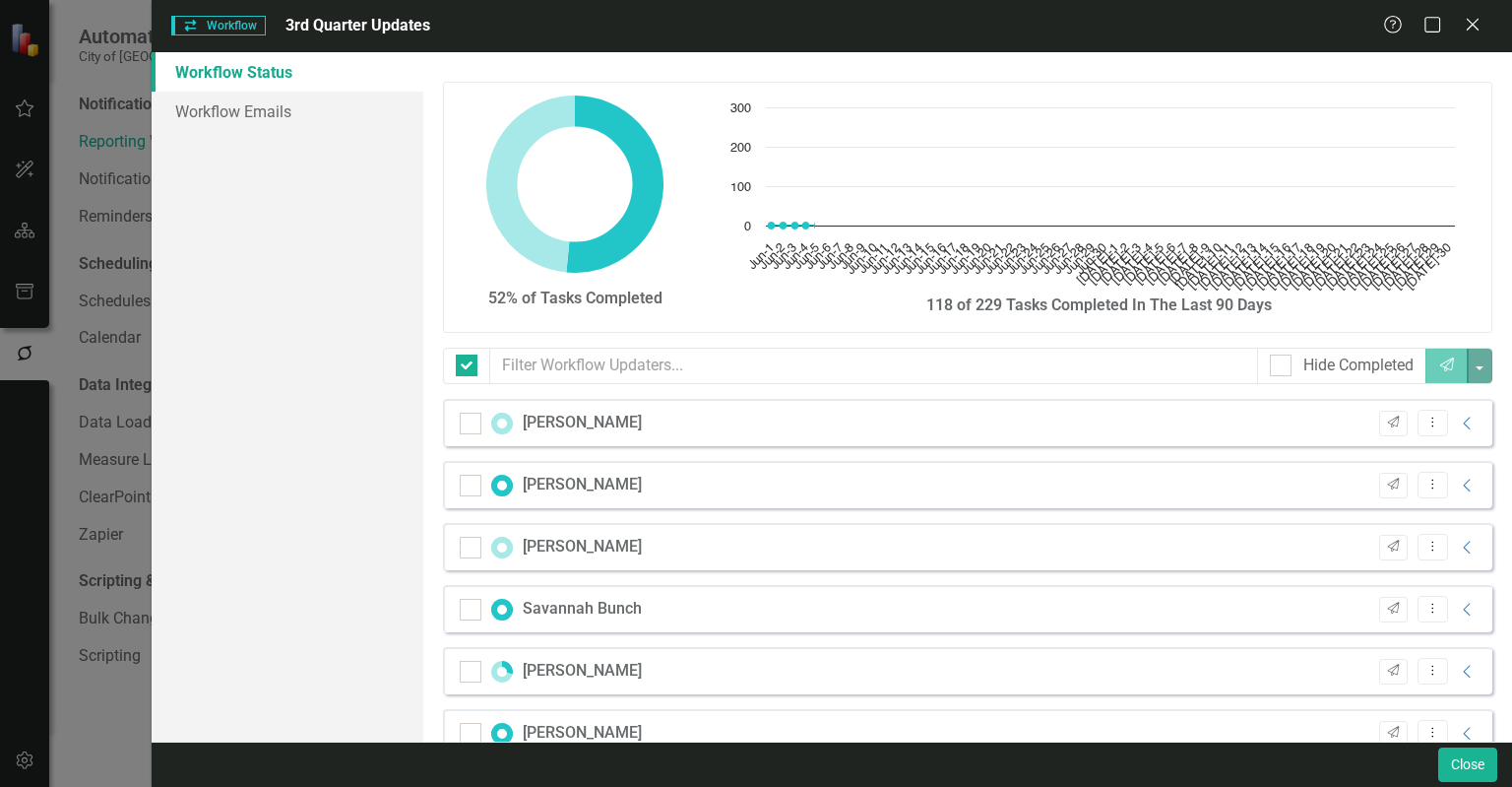 checkbox on "false" 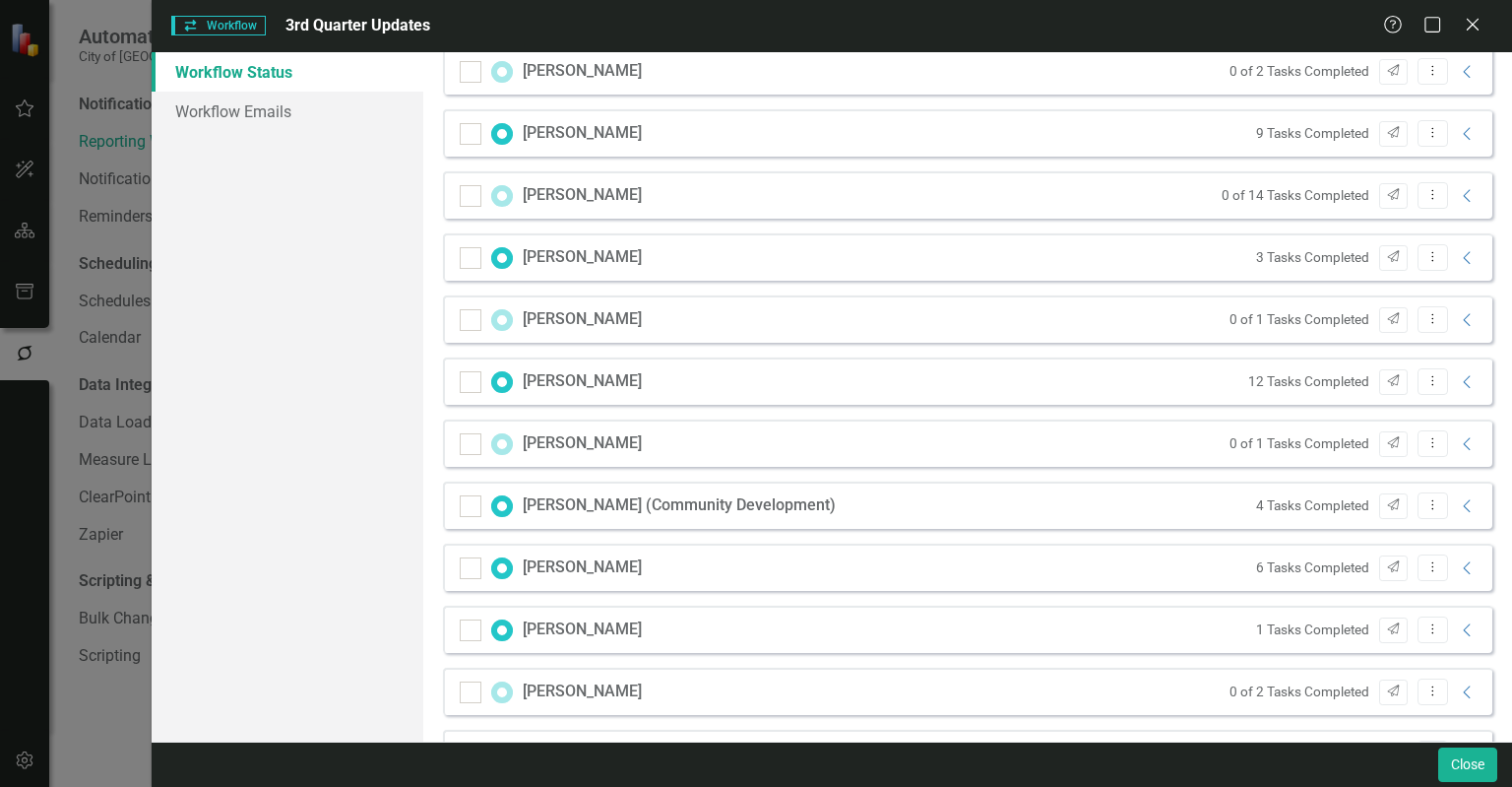 scroll, scrollTop: 985, scrollLeft: 0, axis: vertical 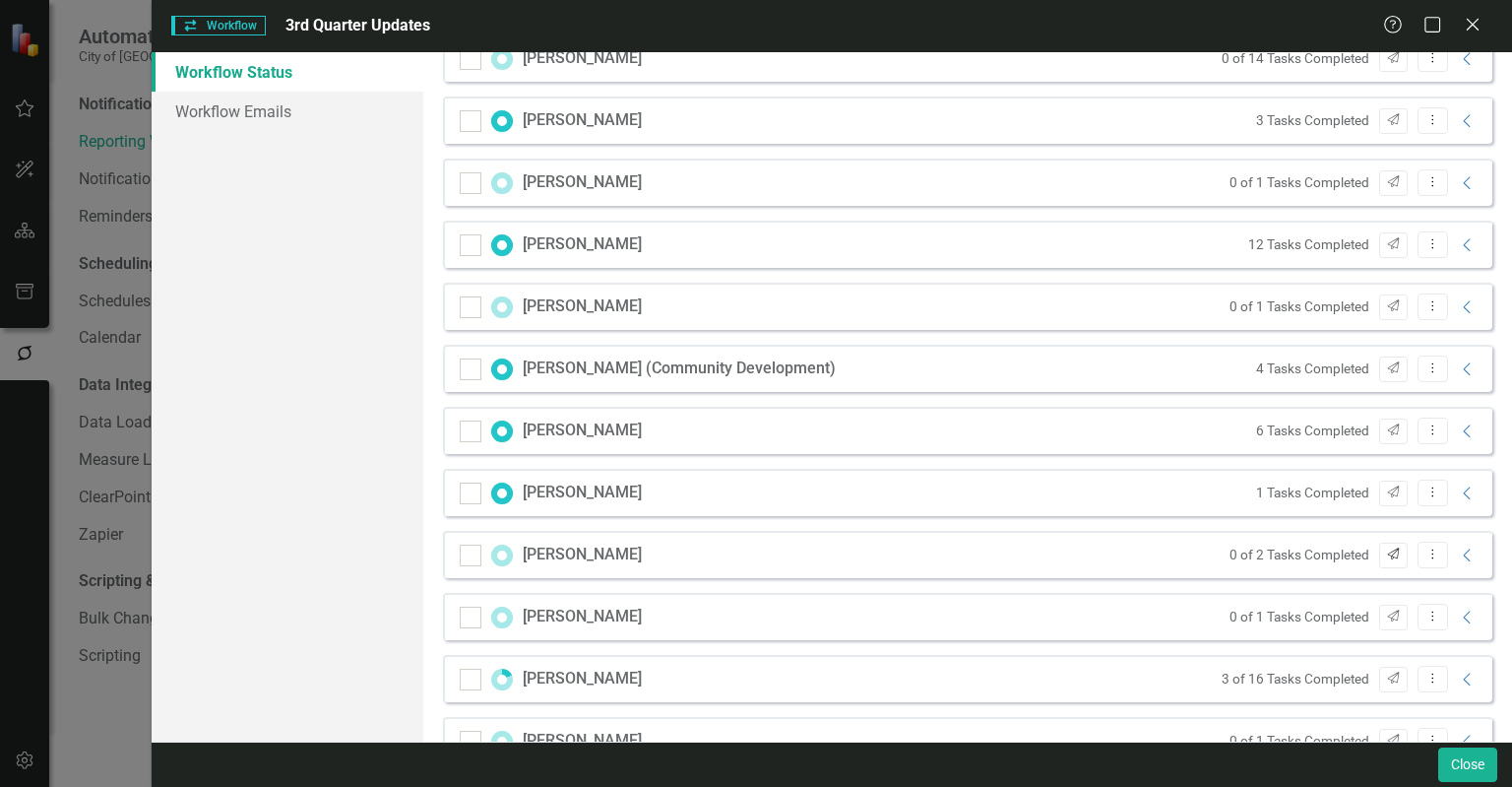 click 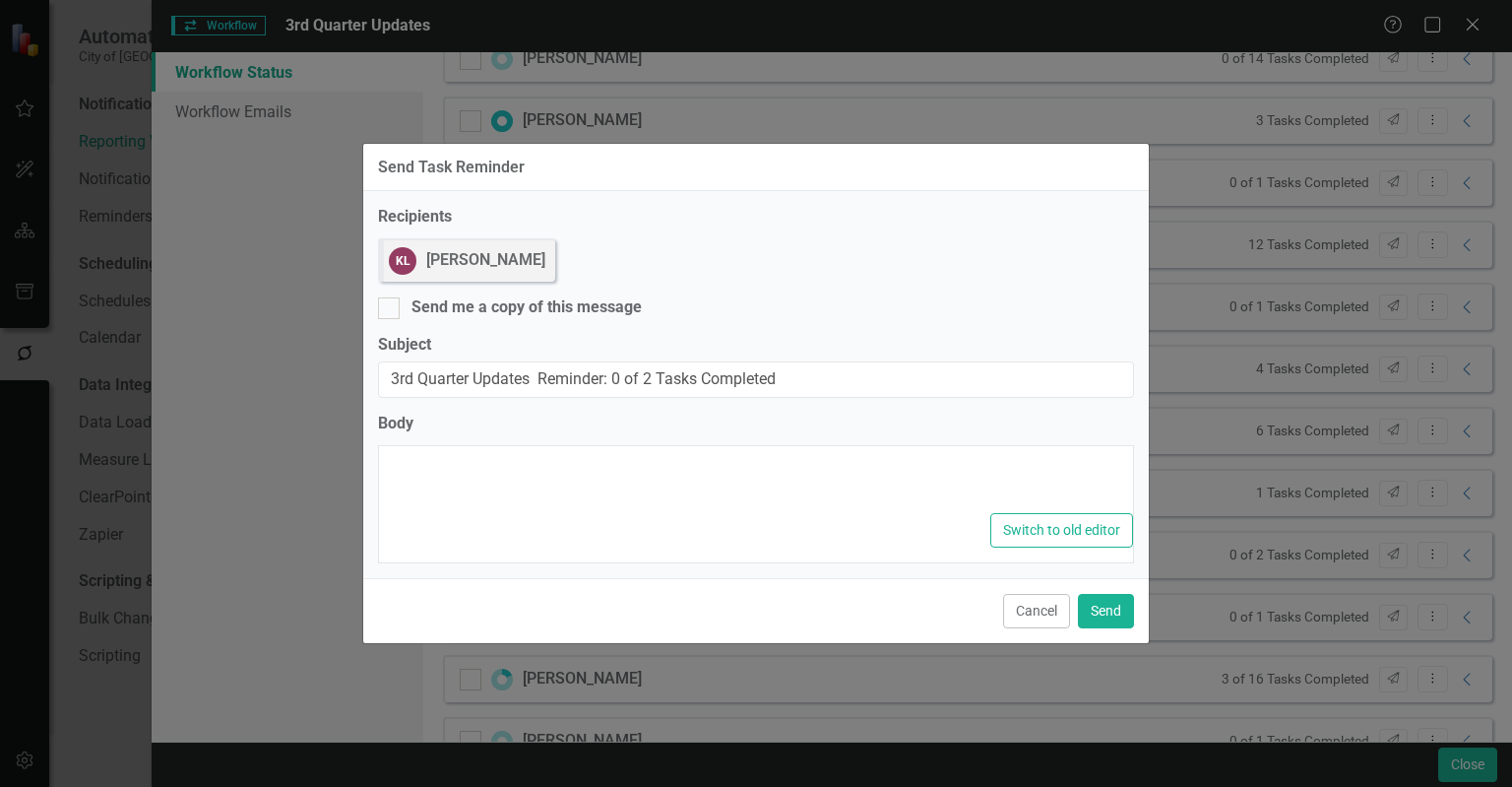 type on "<p>Dear {FirstName},</p><p>Please log into ClearPoint and update the following items for the reporting period {ReportingPeriod}.</p><p>You can make your updates and mark your tasks complete from the "My Updates" page:</p><p>{MyUpdatesLink}</p><p>The items you are responsible for can be found below:</p><p>{ItemList}</p><p>Thank you in advance for your prompt attention to this matter.</p><p>Regards,</p><p>[PERSON_NAME] (City Manager's Office)</p>" 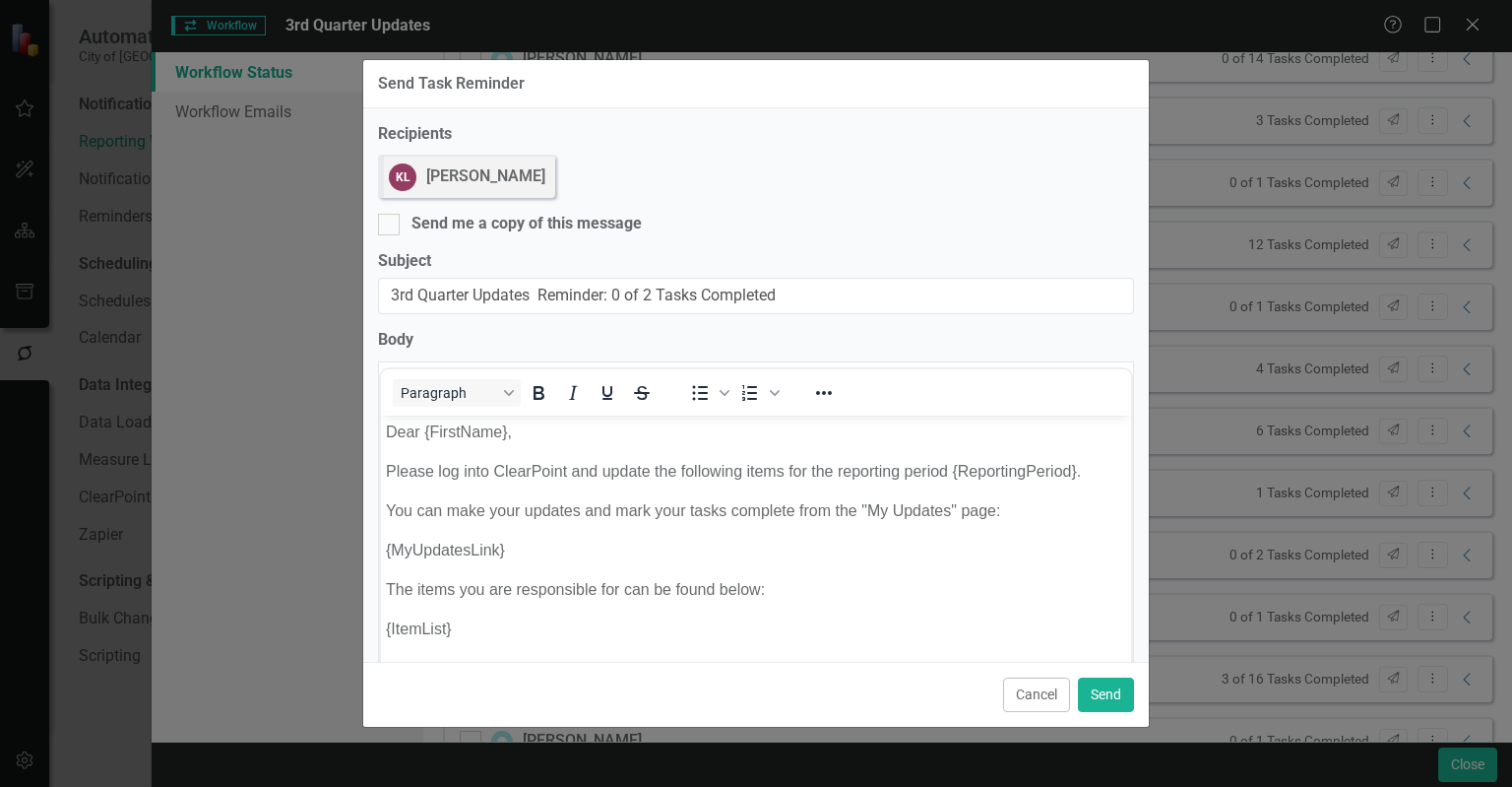 scroll, scrollTop: 0, scrollLeft: 0, axis: both 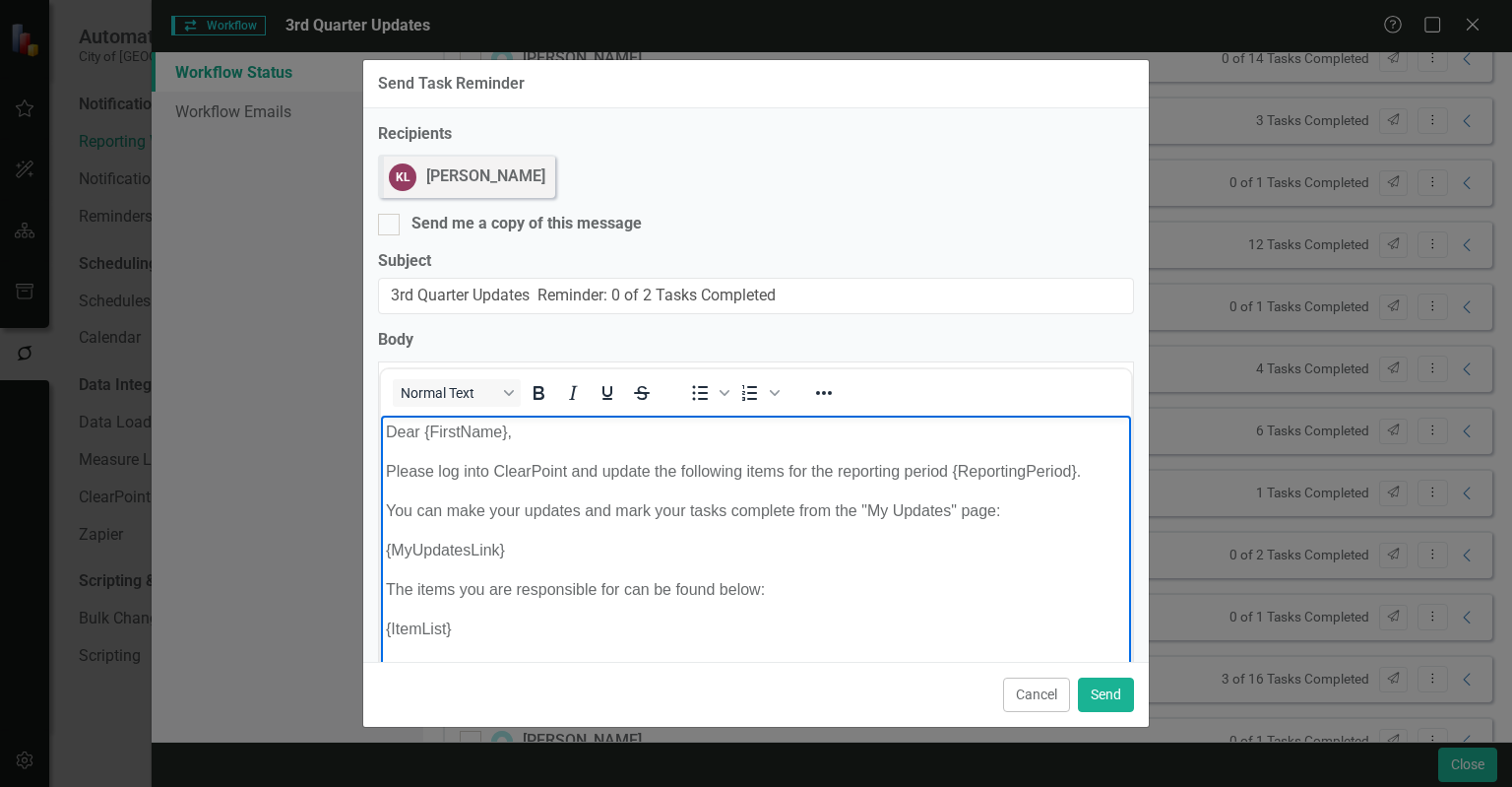 click on "Dear {FirstName}," at bounding box center (756, 431) 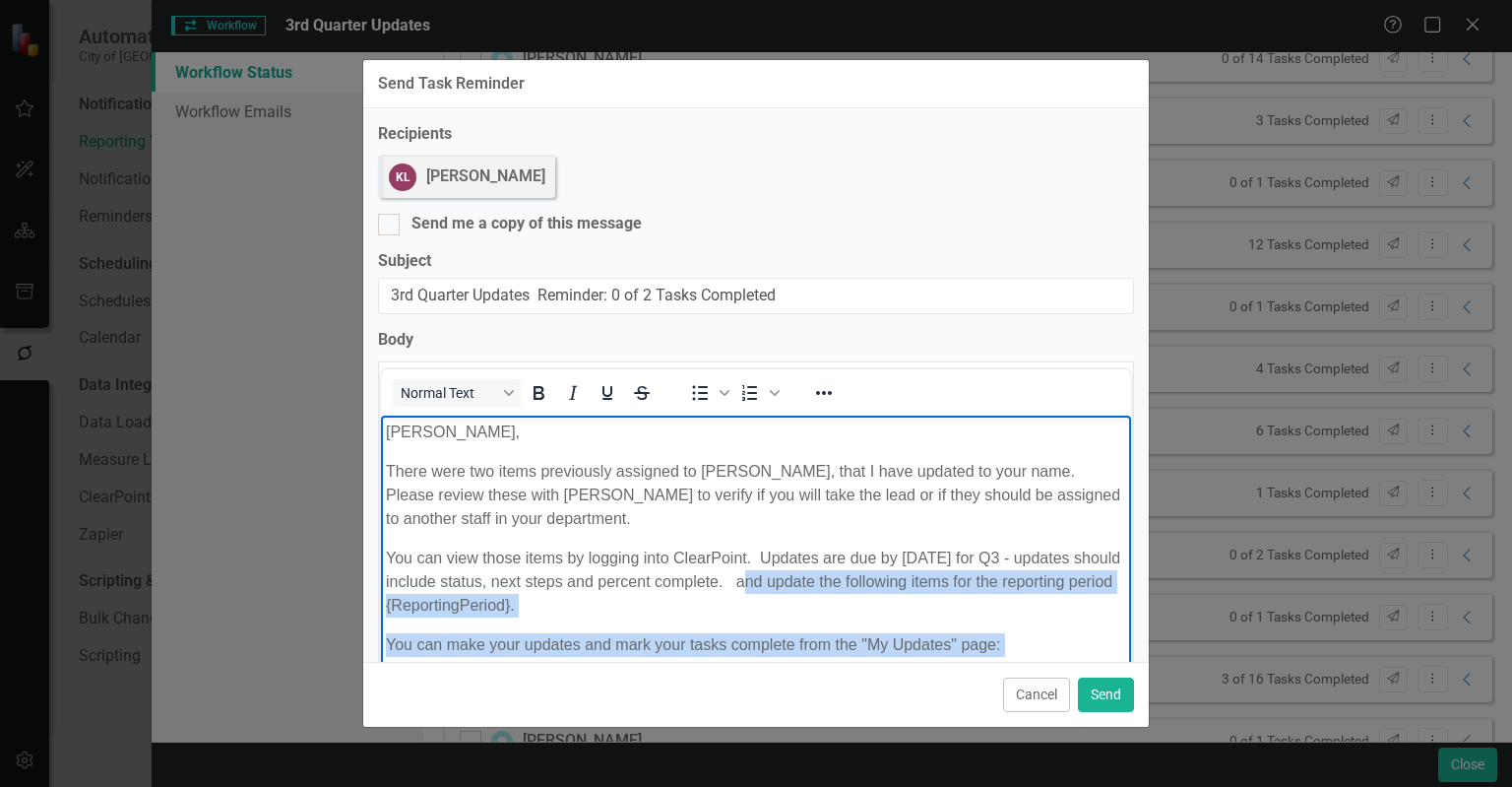 scroll, scrollTop: 31, scrollLeft: 0, axis: vertical 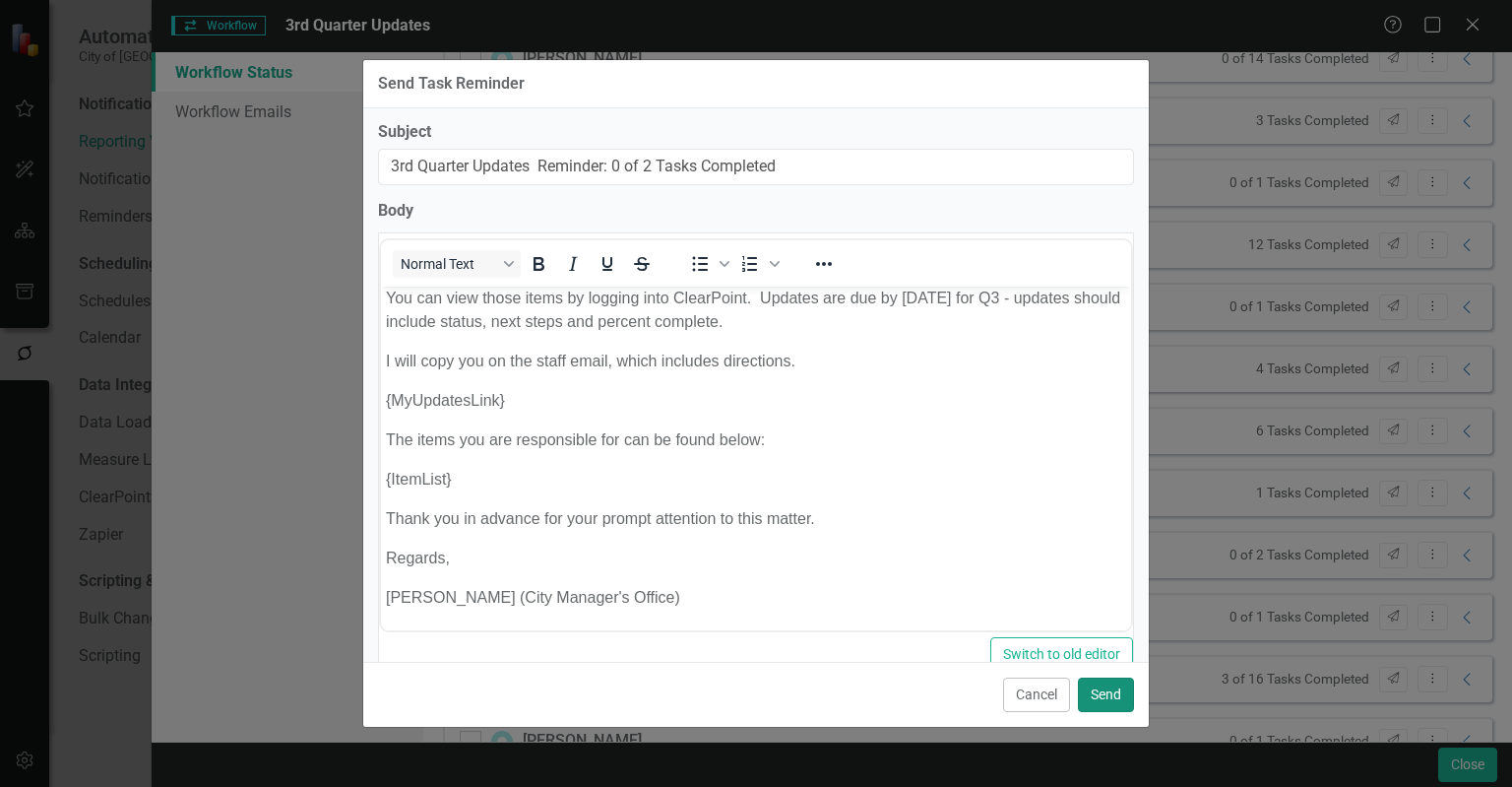 click on "Send" at bounding box center [1105, 694] 